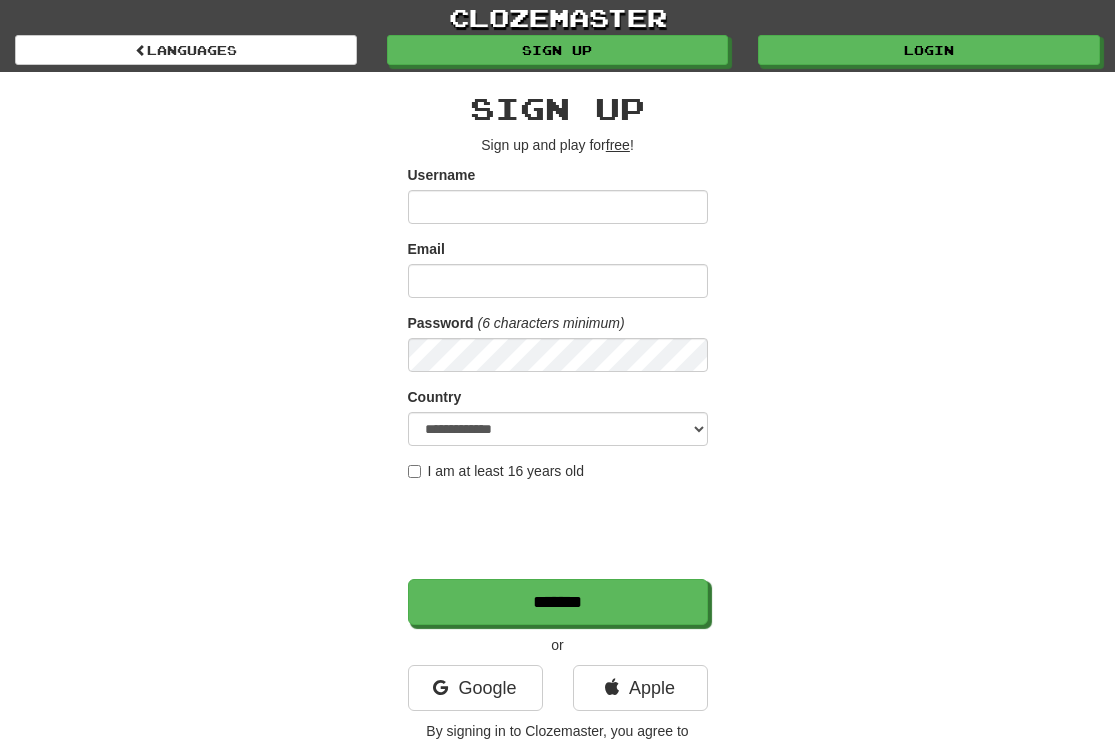 scroll, scrollTop: 0, scrollLeft: 0, axis: both 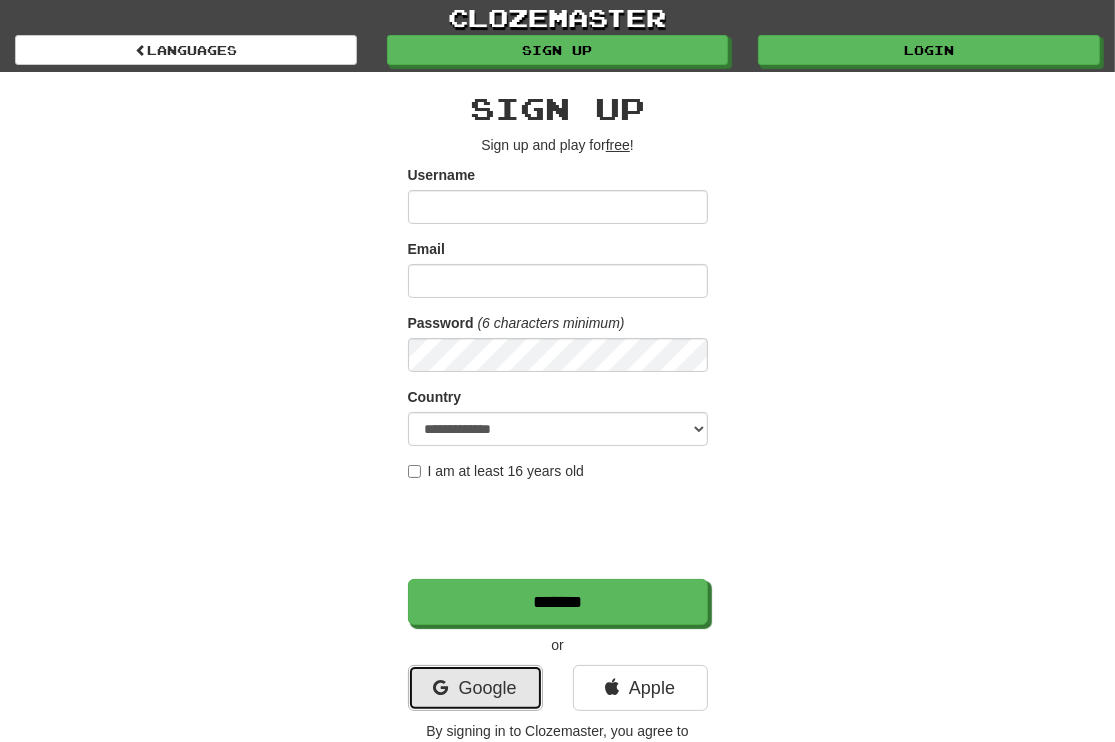 click on "Google" at bounding box center (475, 688) 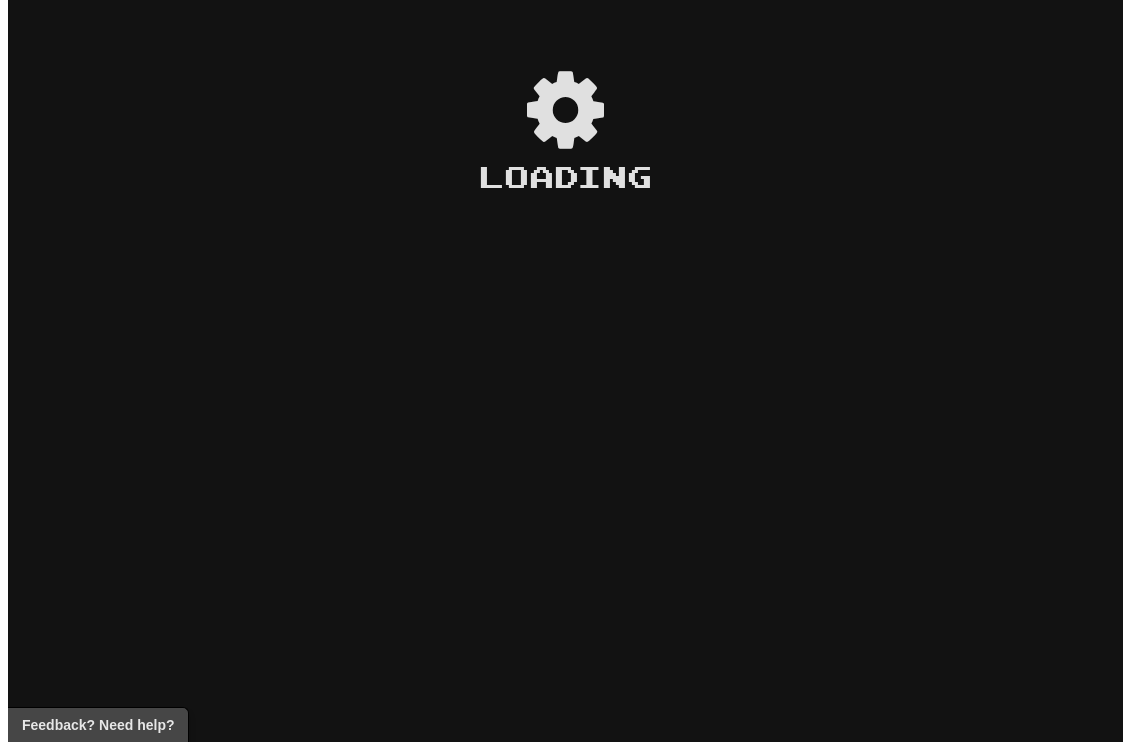 scroll, scrollTop: 0, scrollLeft: 0, axis: both 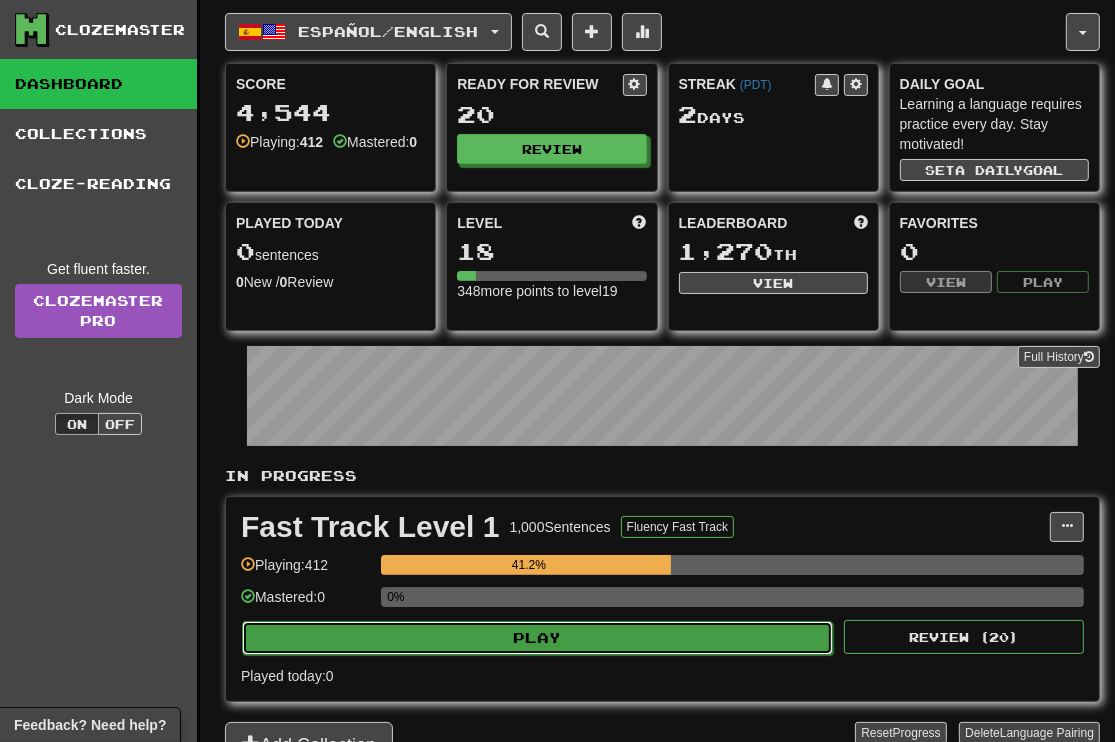 click on "Play" at bounding box center (537, 638) 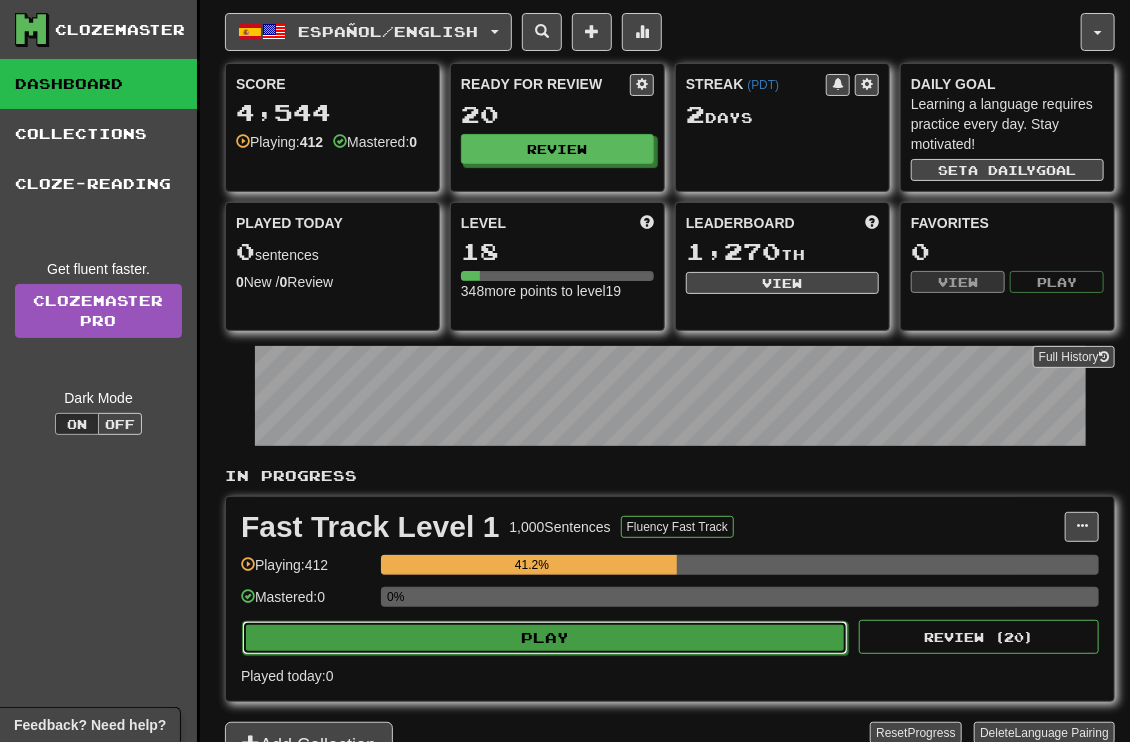 select on "**" 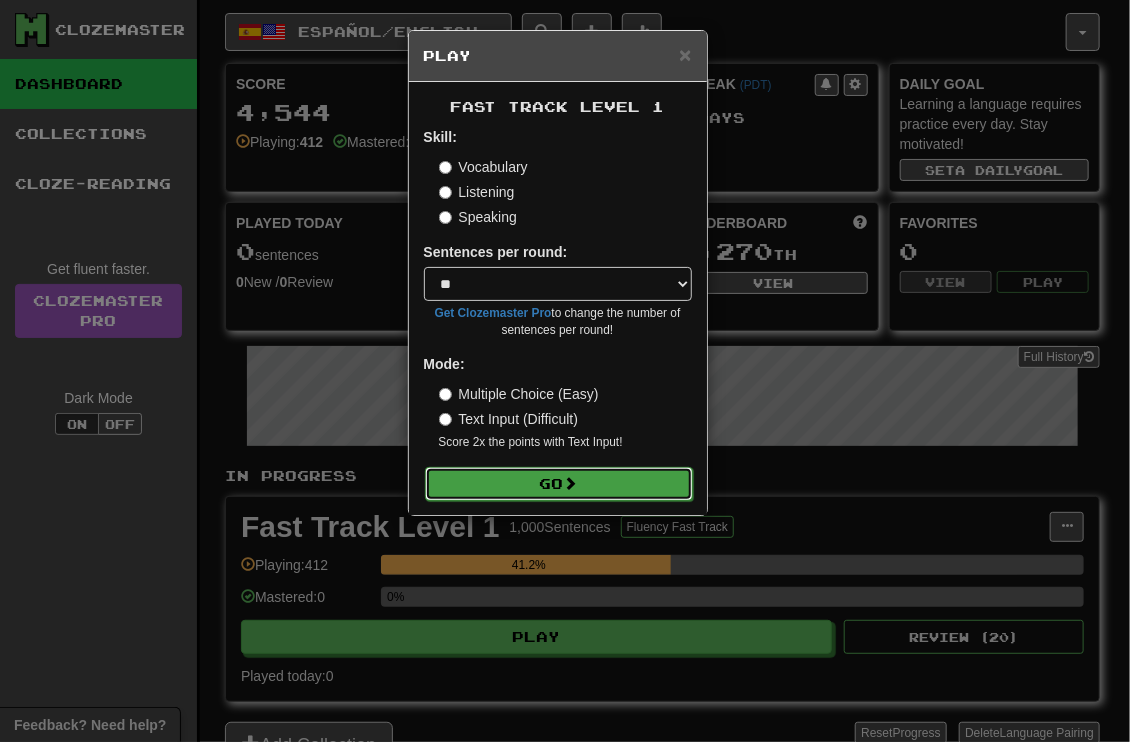 drag, startPoint x: 549, startPoint y: 481, endPoint x: 566, endPoint y: 481, distance: 17 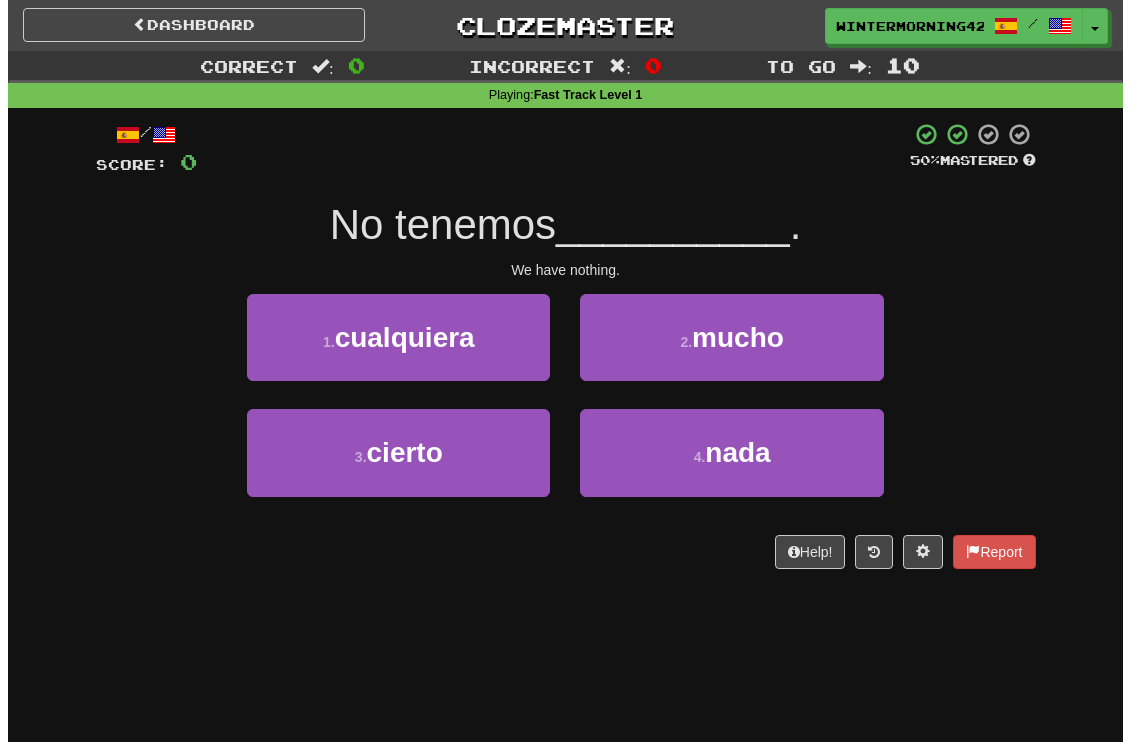 scroll, scrollTop: 0, scrollLeft: 0, axis: both 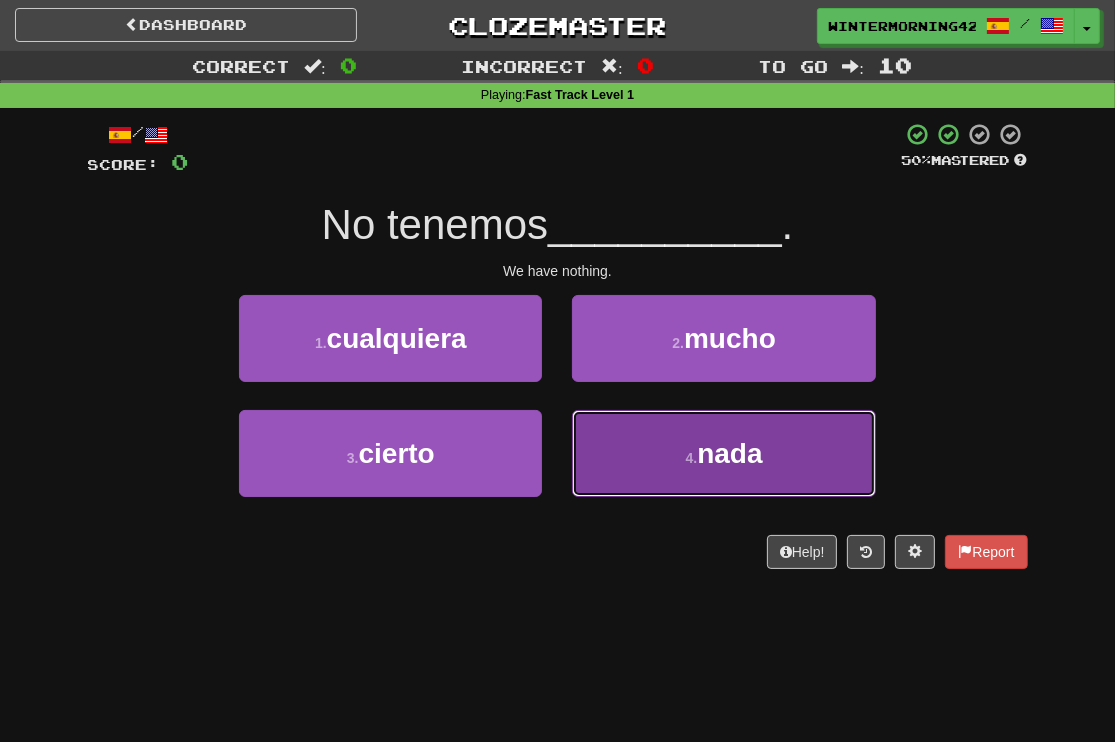 click on "4 .  nada" at bounding box center [723, 453] 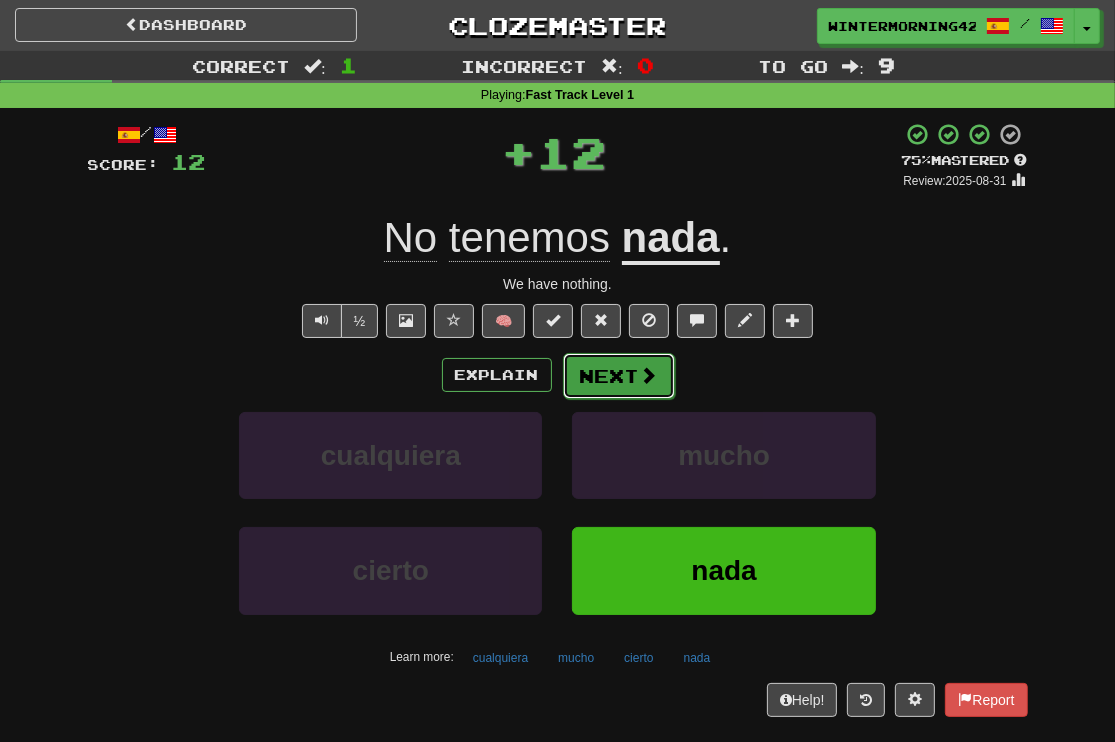 click at bounding box center (649, 375) 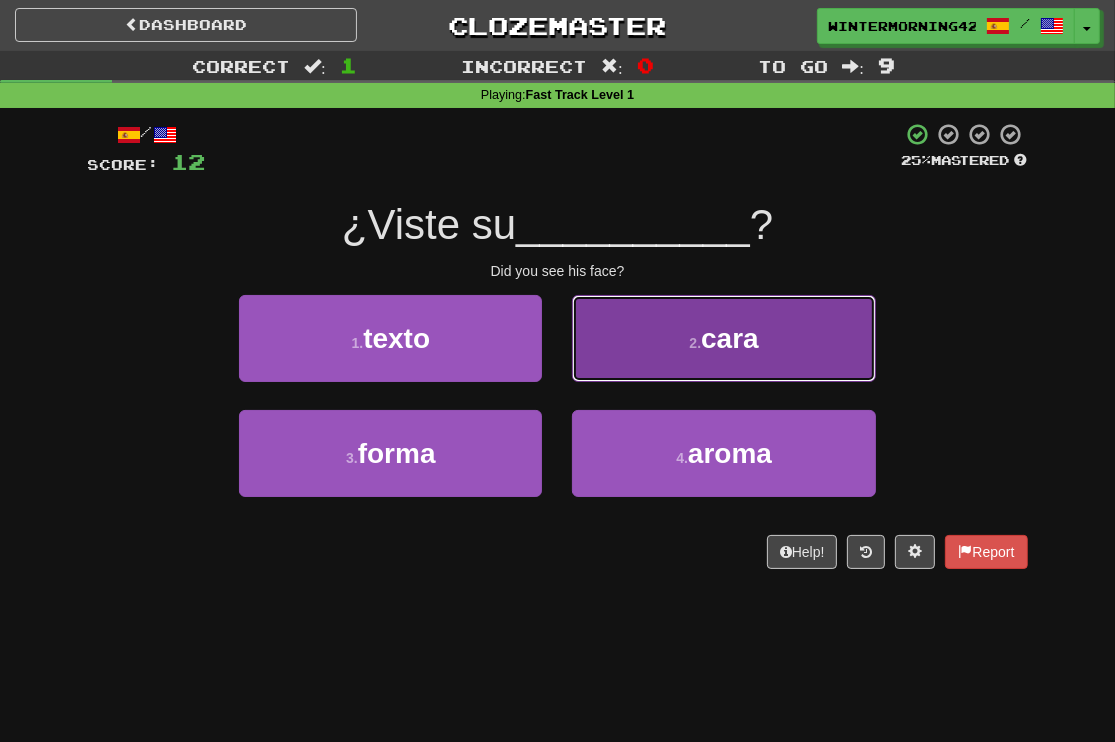 click on "2 .  cara" at bounding box center [723, 338] 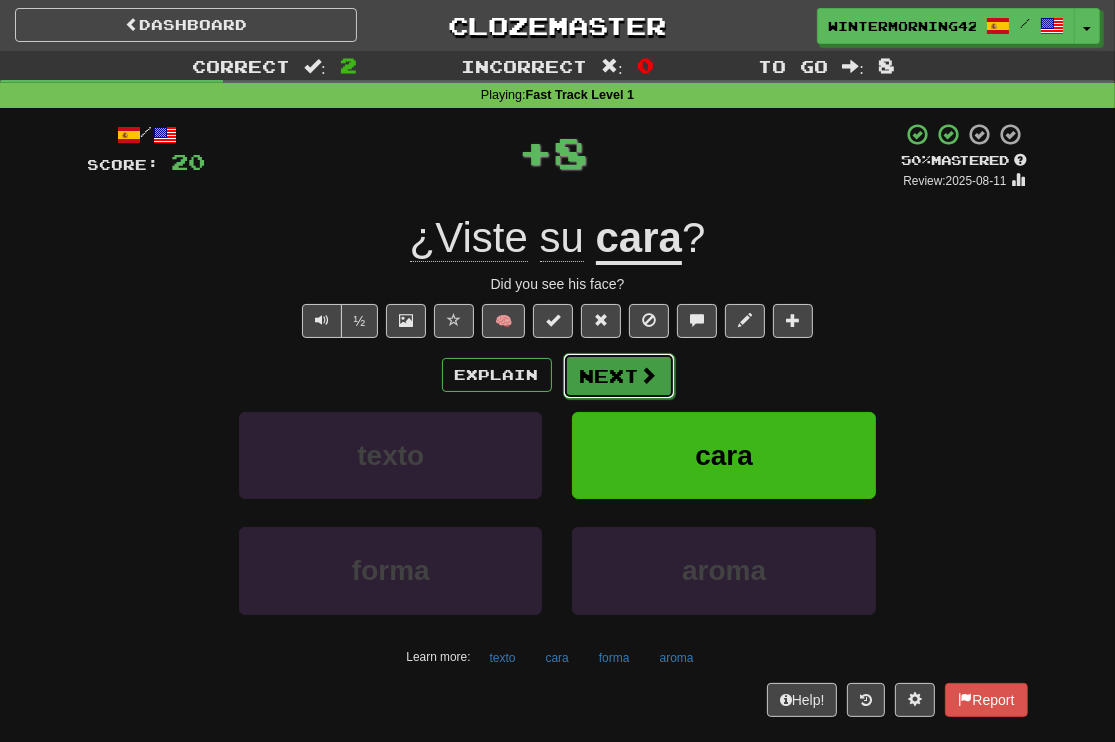 click on "Next" at bounding box center [619, 376] 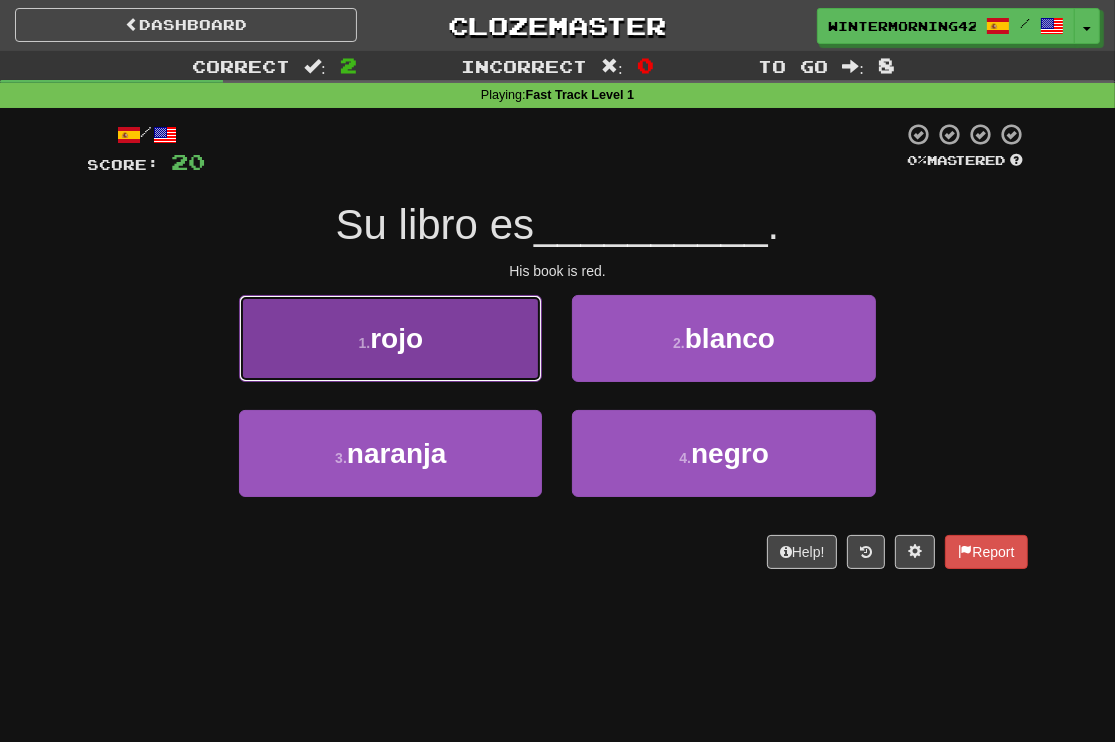 click on "1 .  rojo" at bounding box center [390, 338] 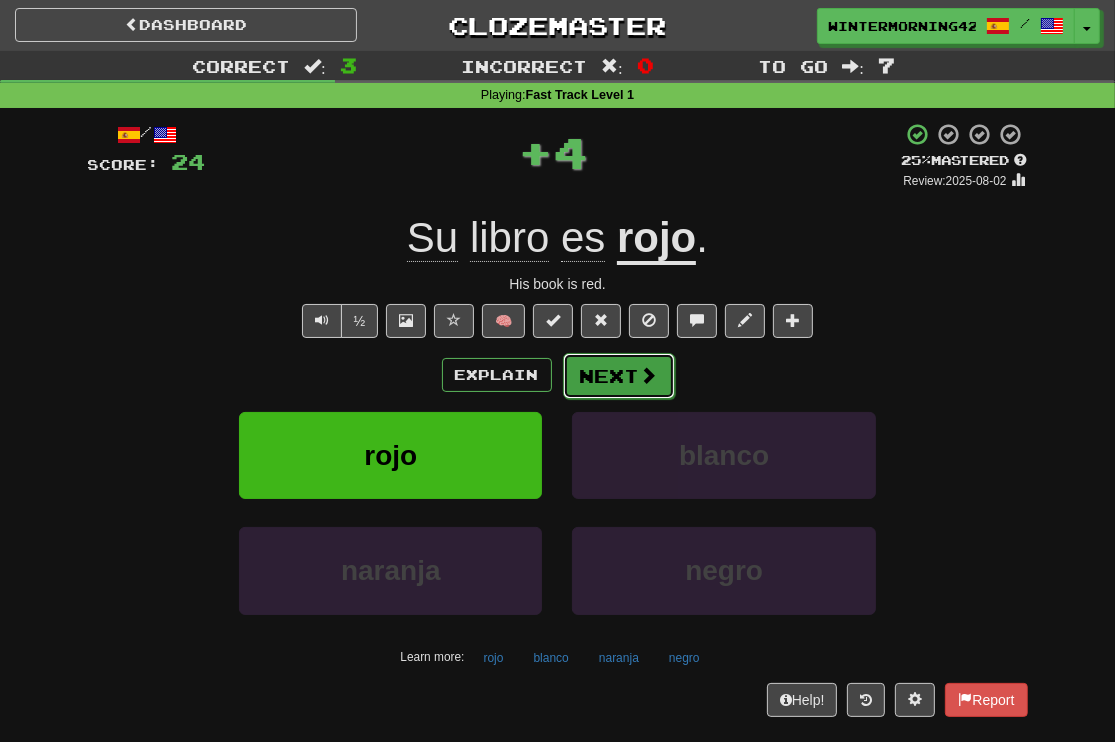 click on "Next" at bounding box center (619, 376) 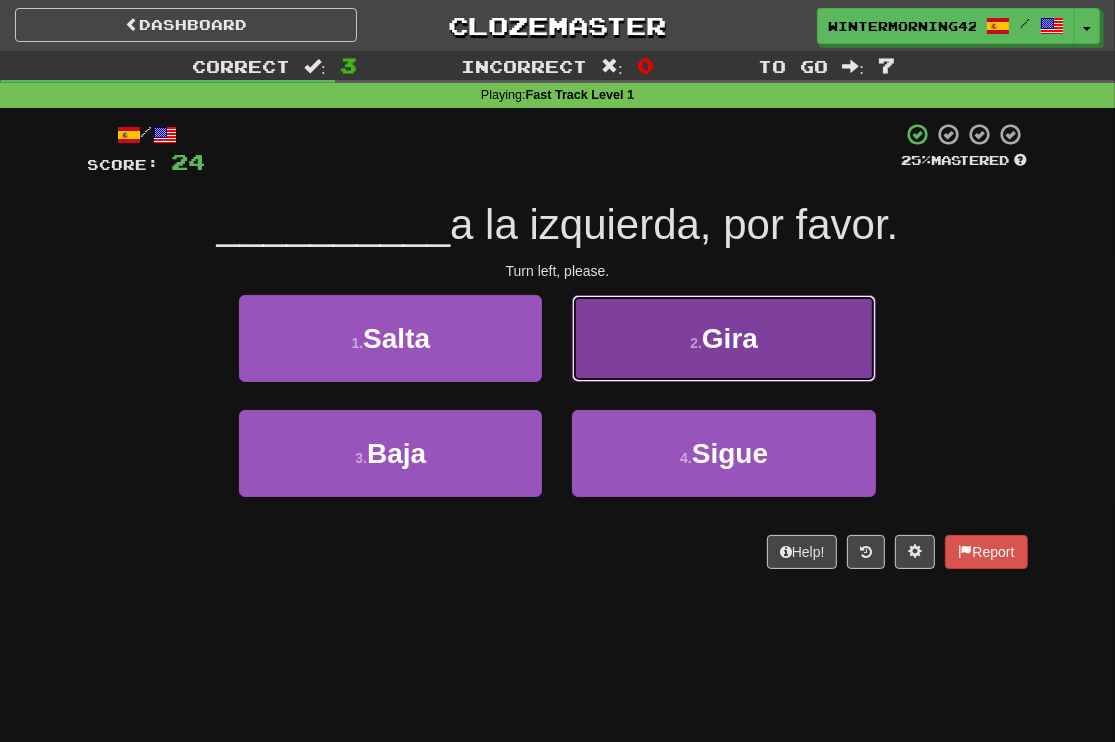 click on "Gira" at bounding box center (730, 338) 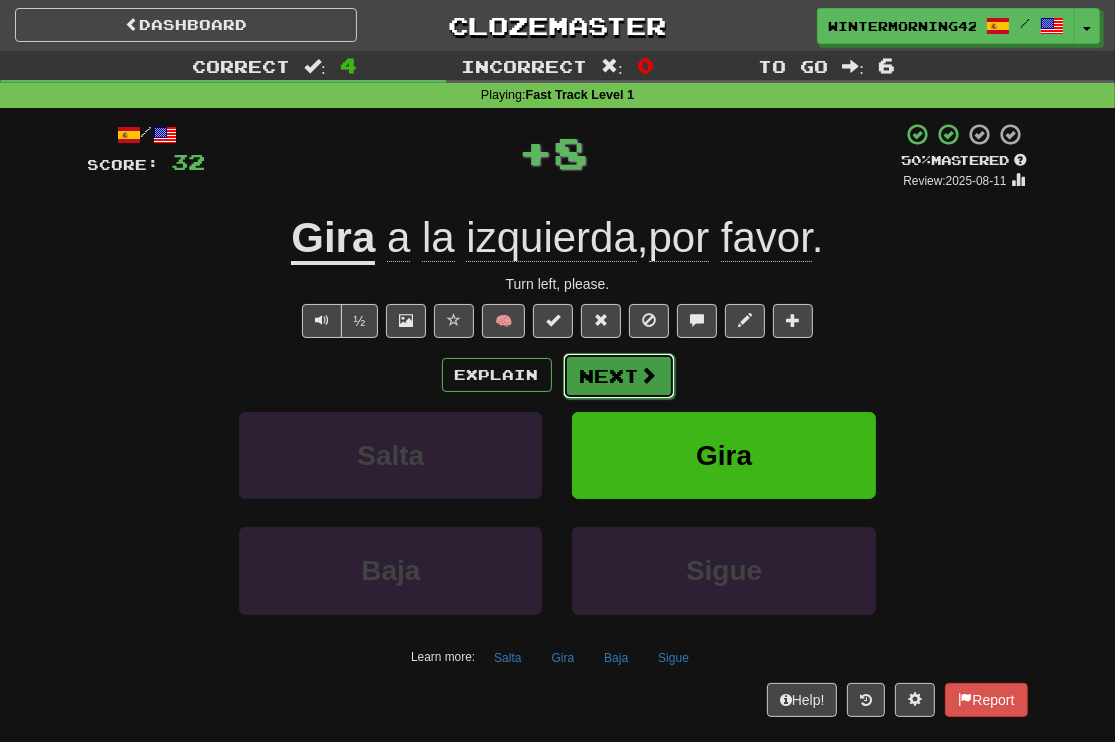 click on "Next" at bounding box center (619, 376) 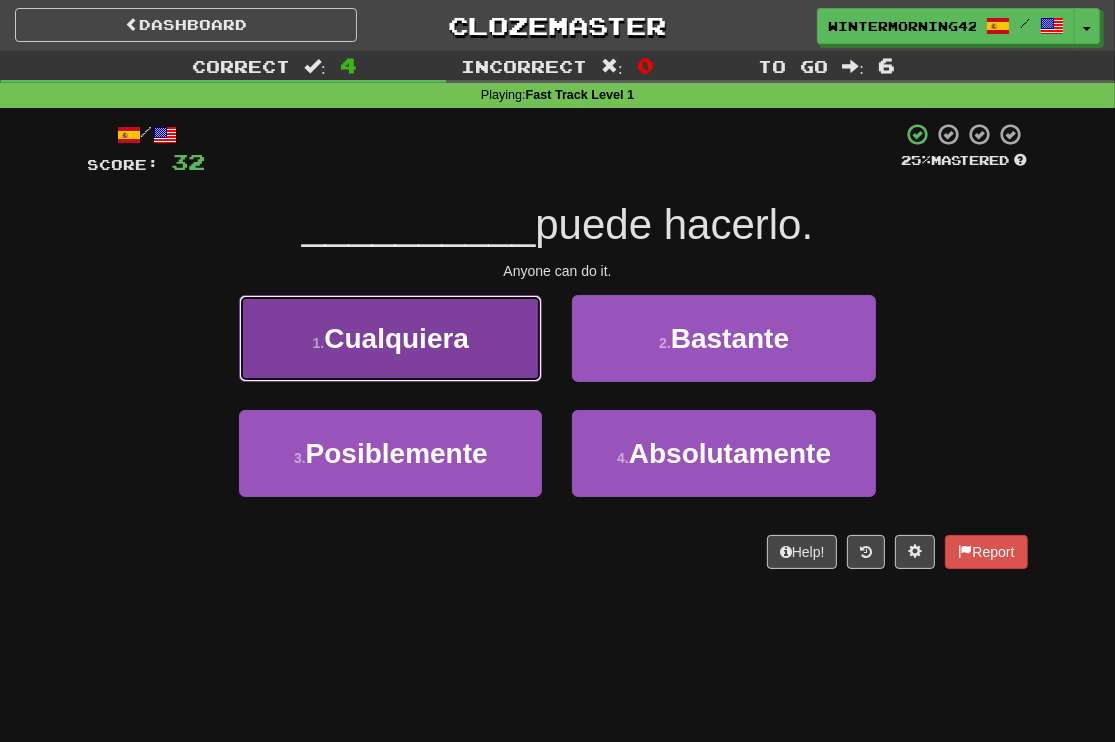 click on "1 .  Cualquiera" at bounding box center (390, 338) 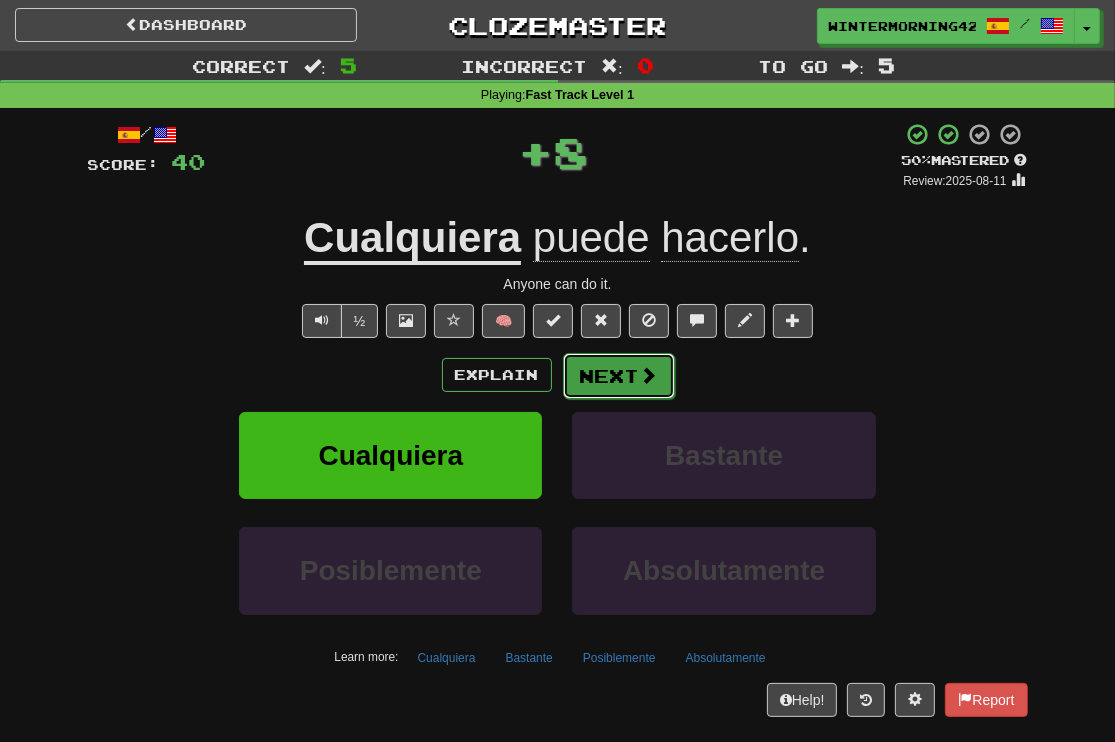 click on "Next" at bounding box center [619, 376] 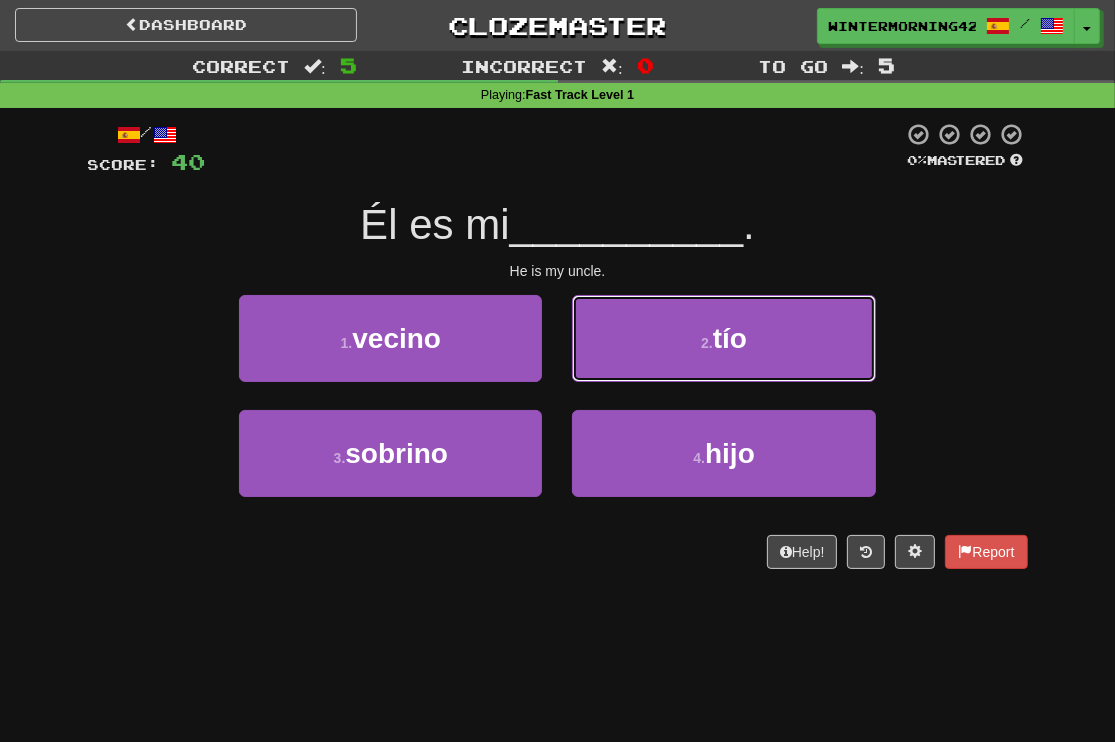 click on "2 .  tío" at bounding box center (723, 338) 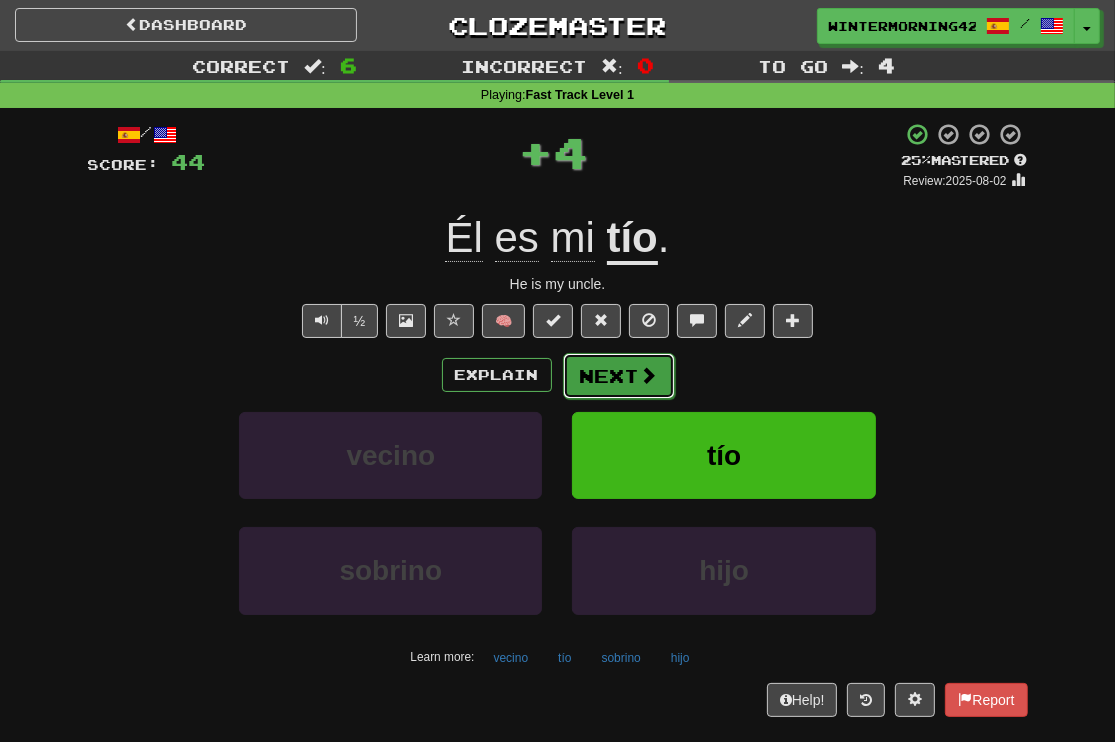 click on "Next" at bounding box center (619, 376) 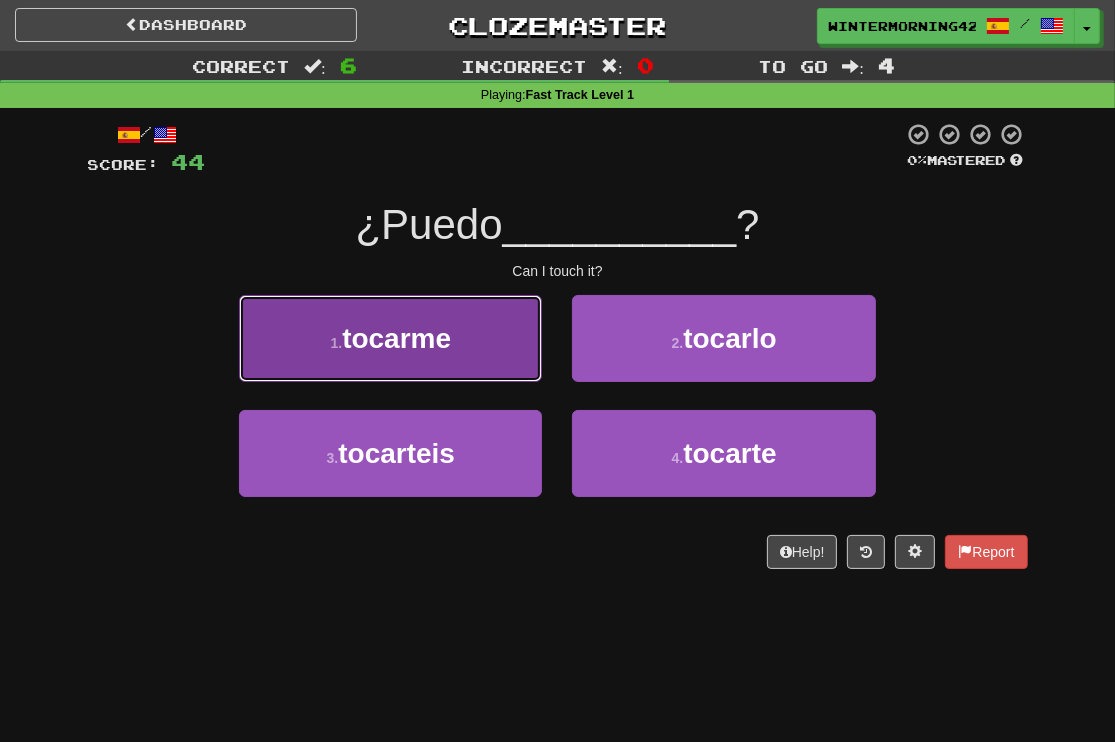 click on "1 .  tocarme" at bounding box center [390, 338] 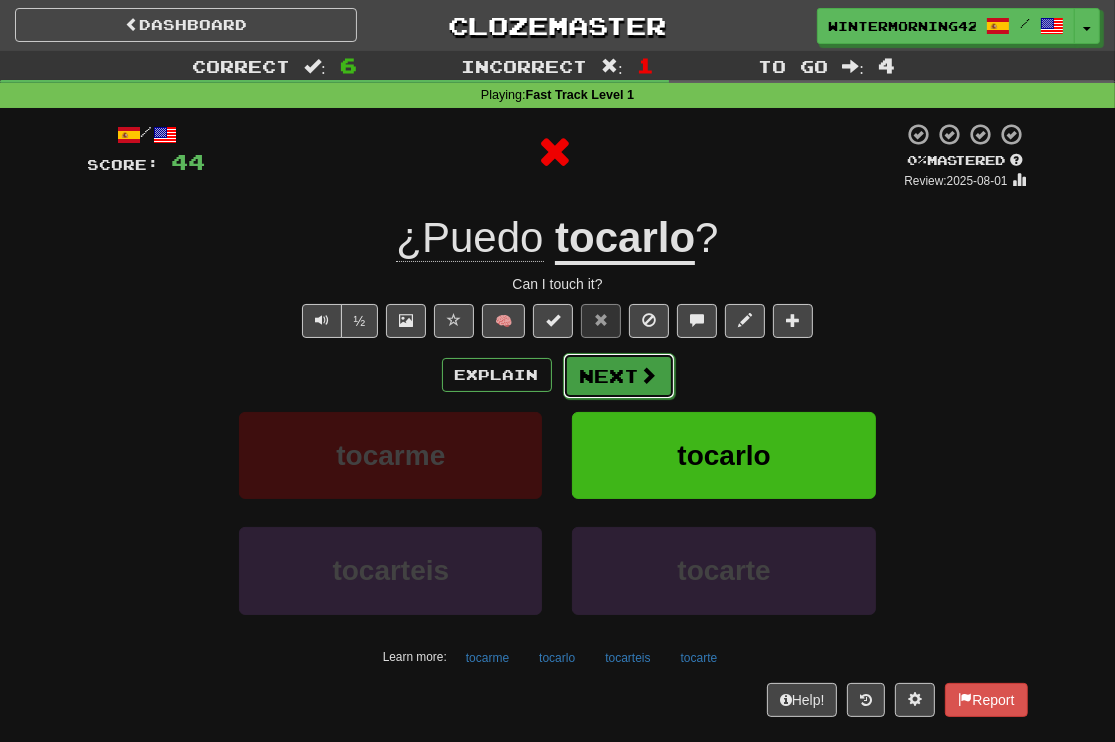 click on "Next" at bounding box center [619, 376] 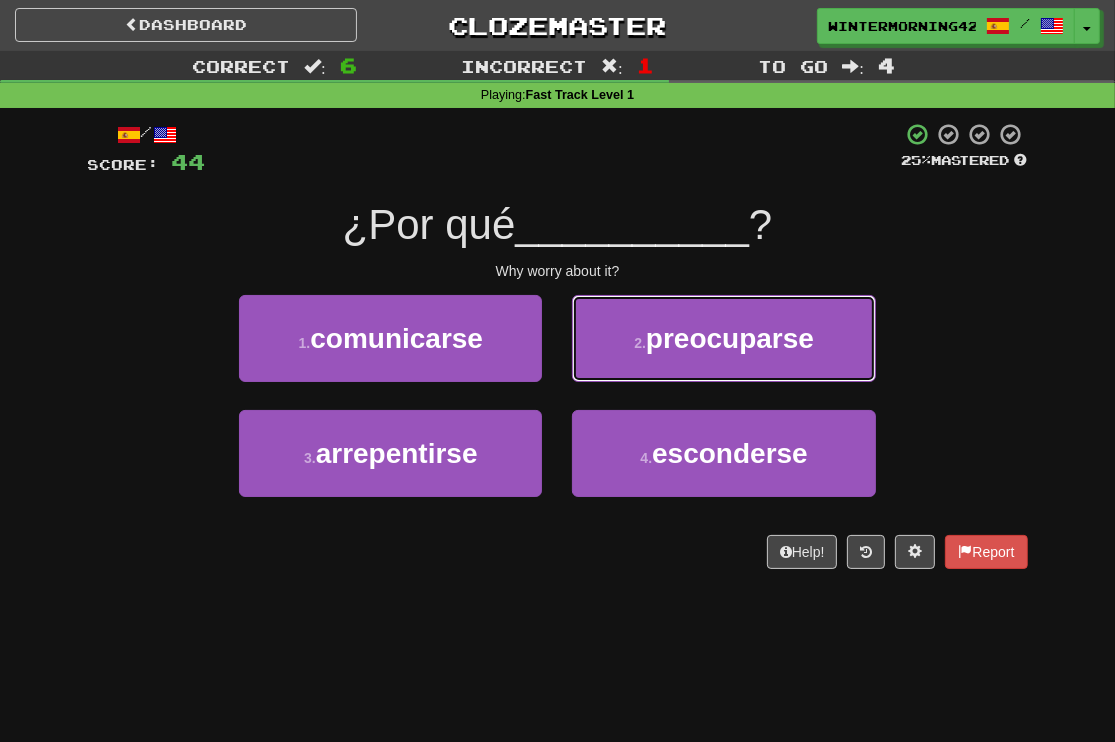 click on "2 .  preocuparse" at bounding box center [723, 338] 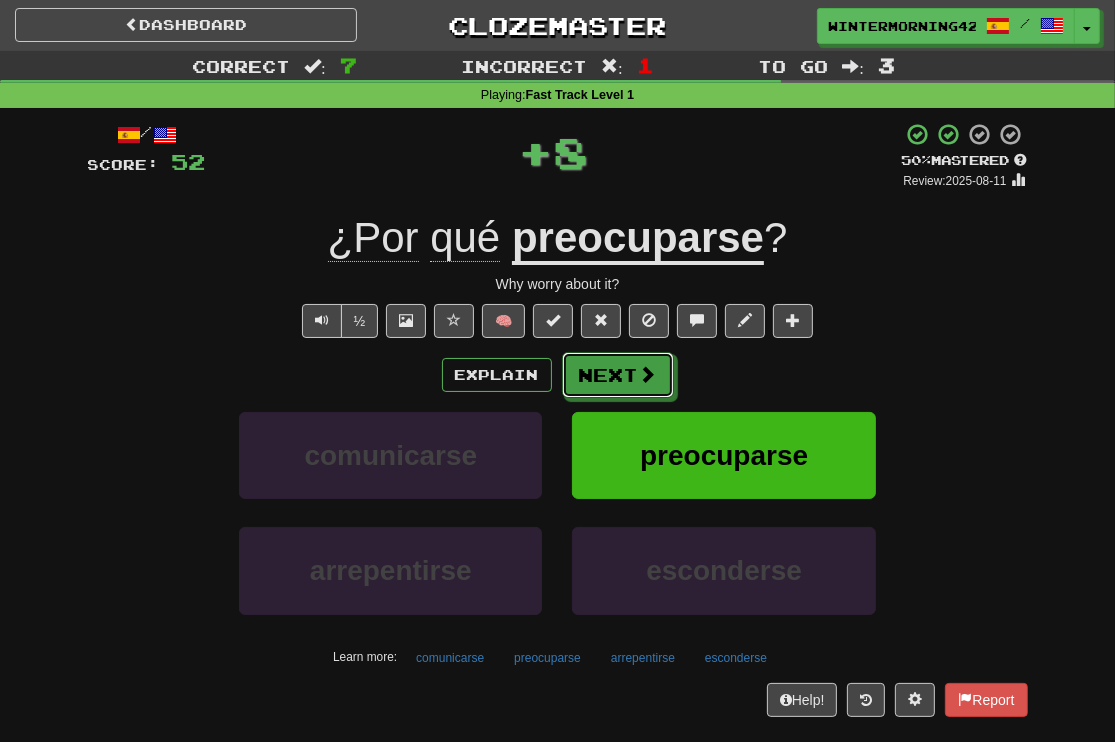 click on "Next" at bounding box center (618, 375) 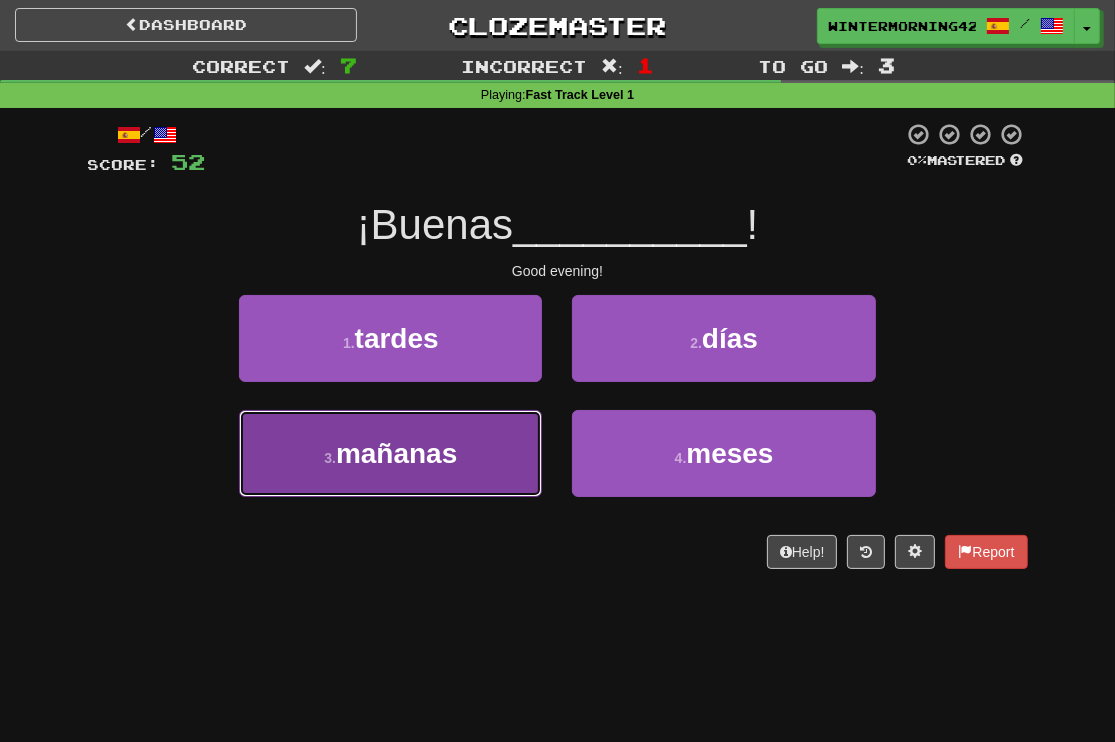 click on "3 .  mañanas" at bounding box center [390, 453] 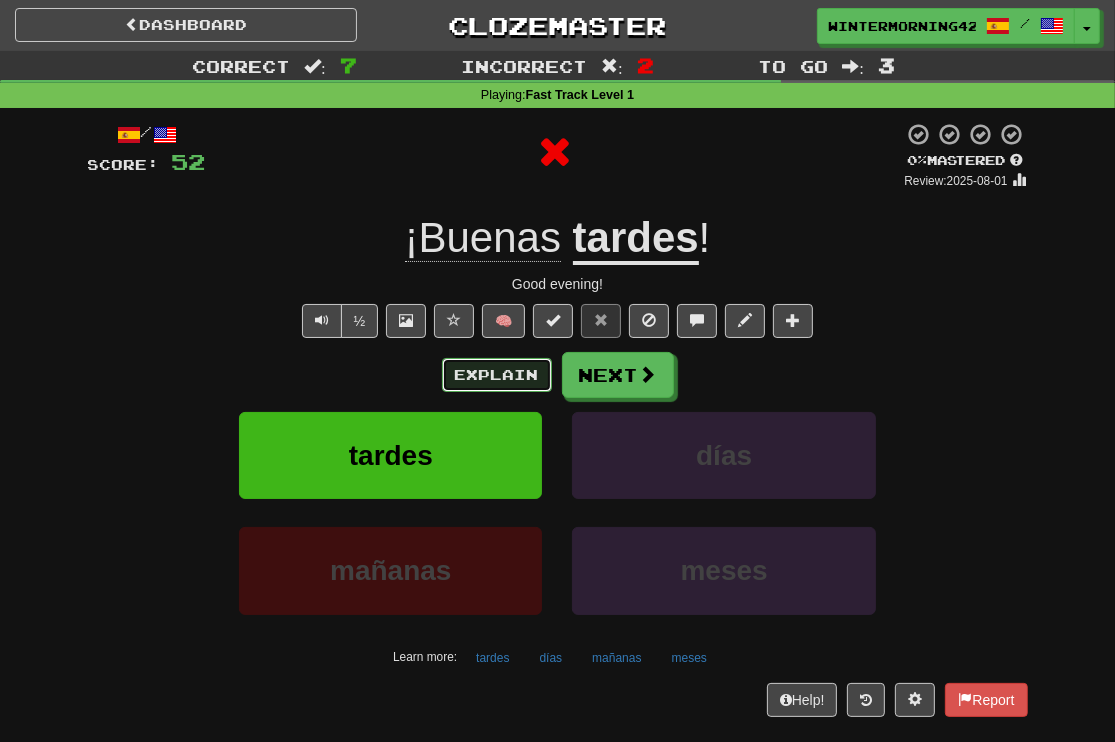 click on "Explain" at bounding box center [497, 375] 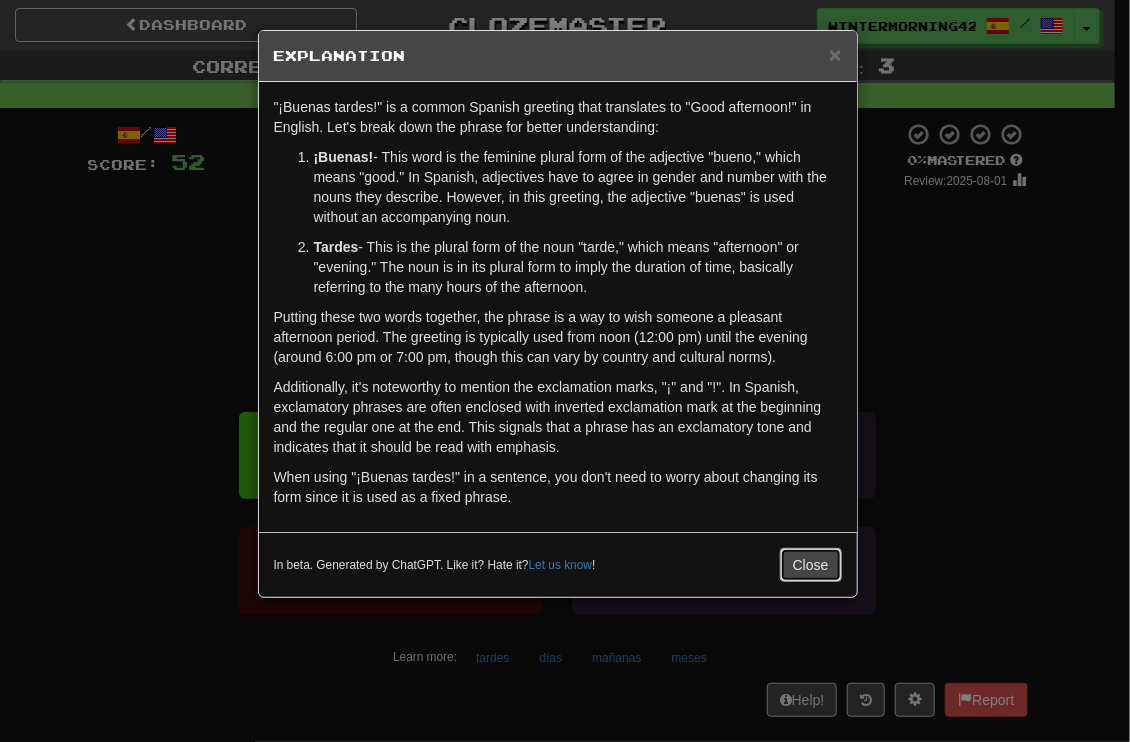 click on "Close" at bounding box center [811, 565] 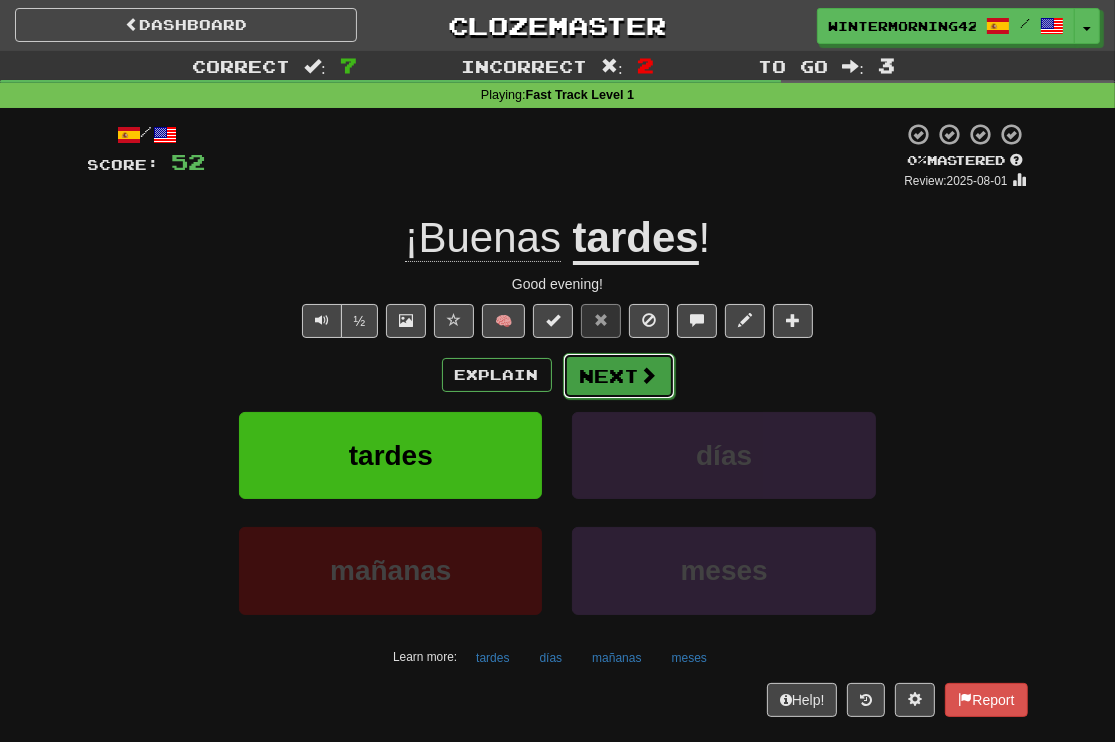 click on "Next" at bounding box center [619, 376] 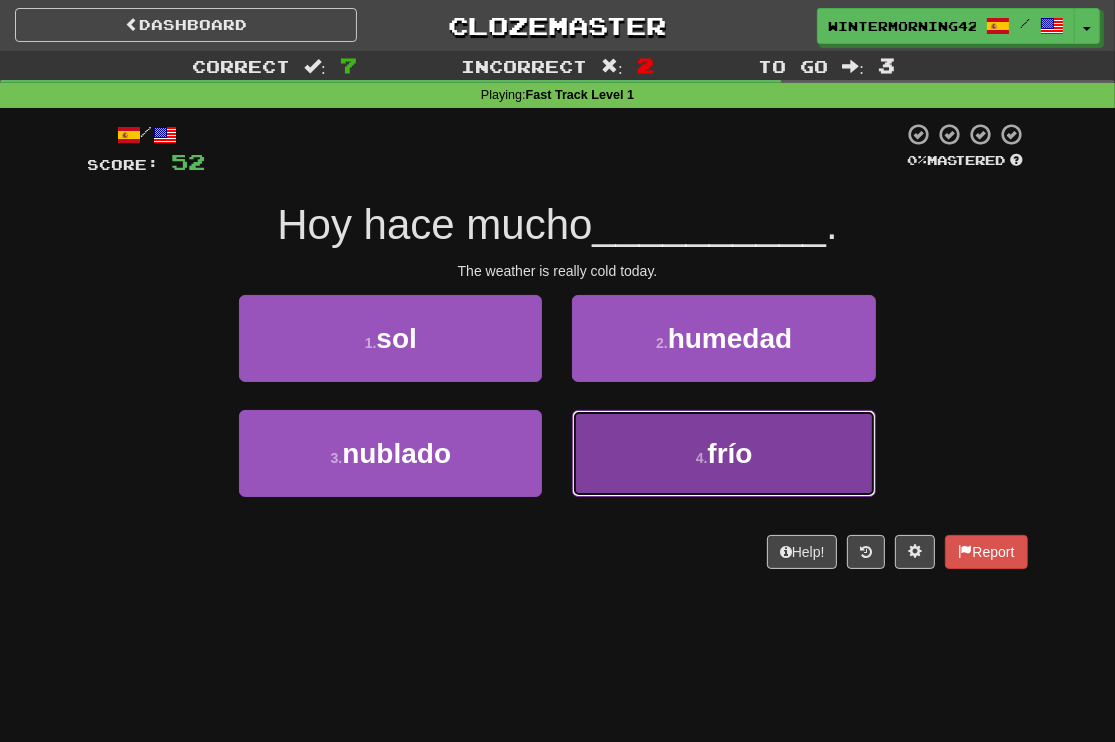 click on "4 .  frío" at bounding box center (723, 453) 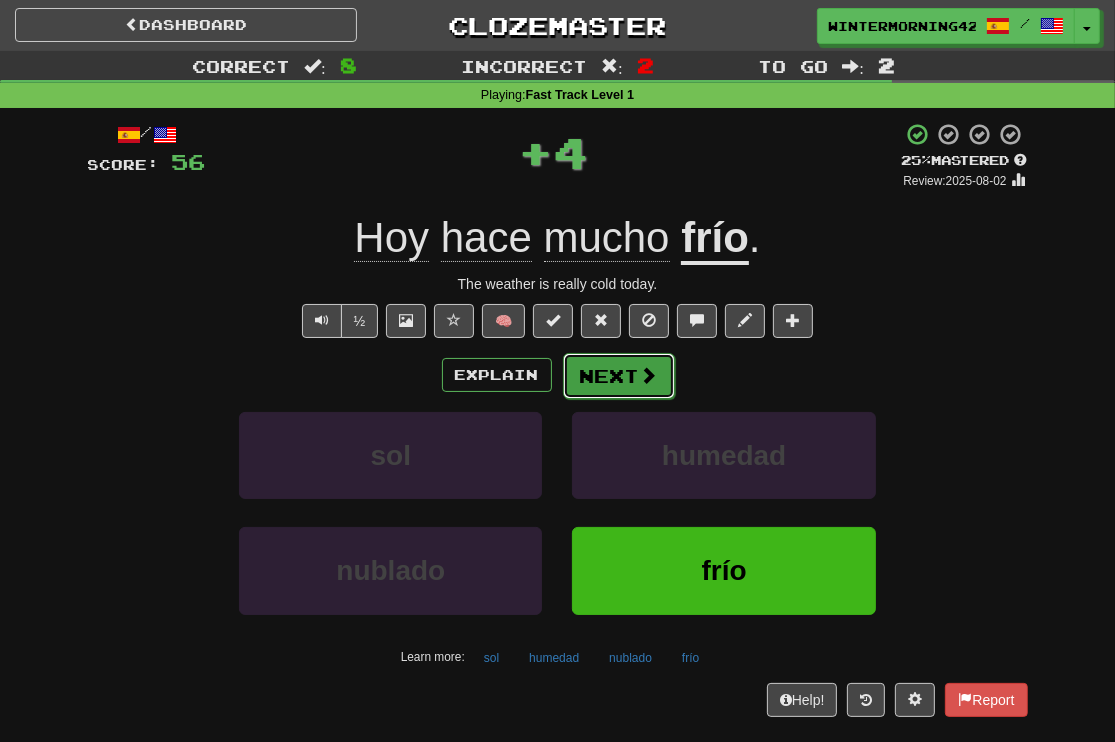 click on "Next" at bounding box center [619, 376] 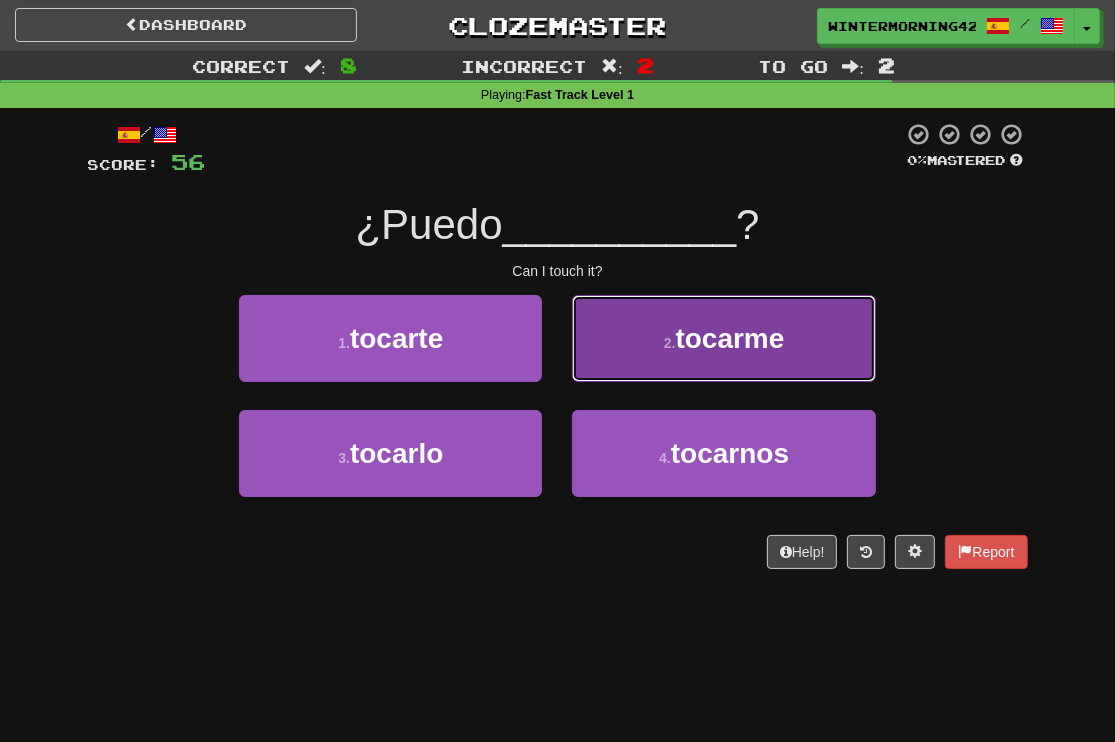 click on "2 .  tocarme" at bounding box center [723, 338] 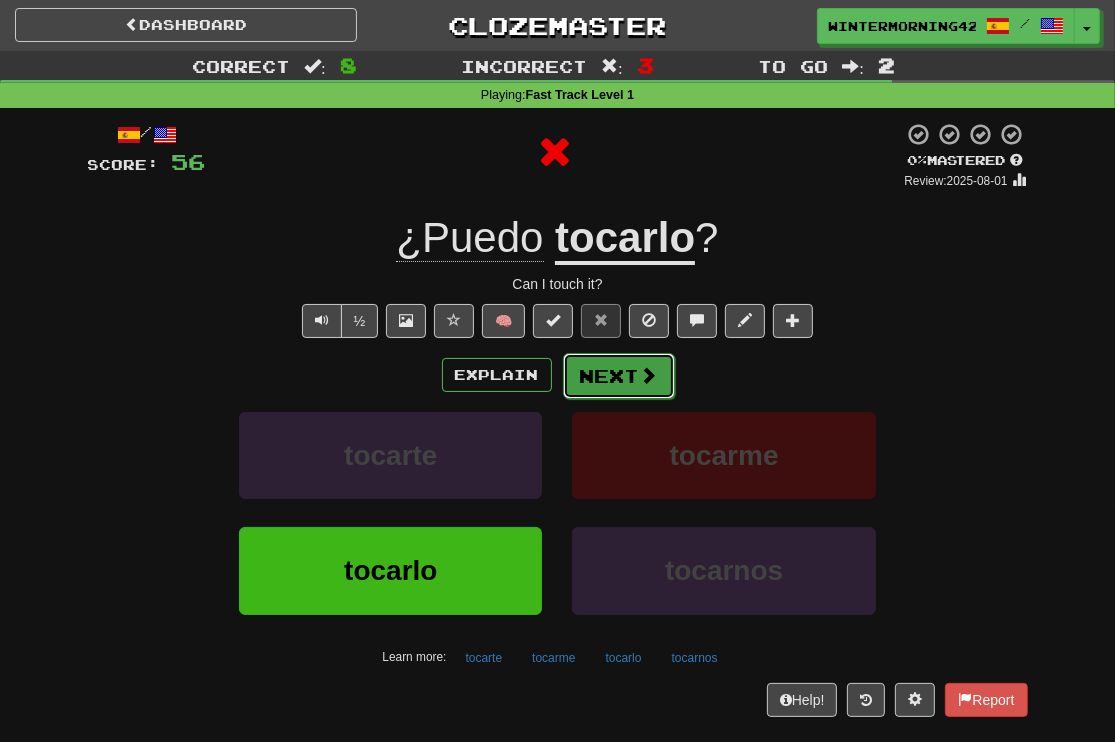 click on "Next" at bounding box center (619, 376) 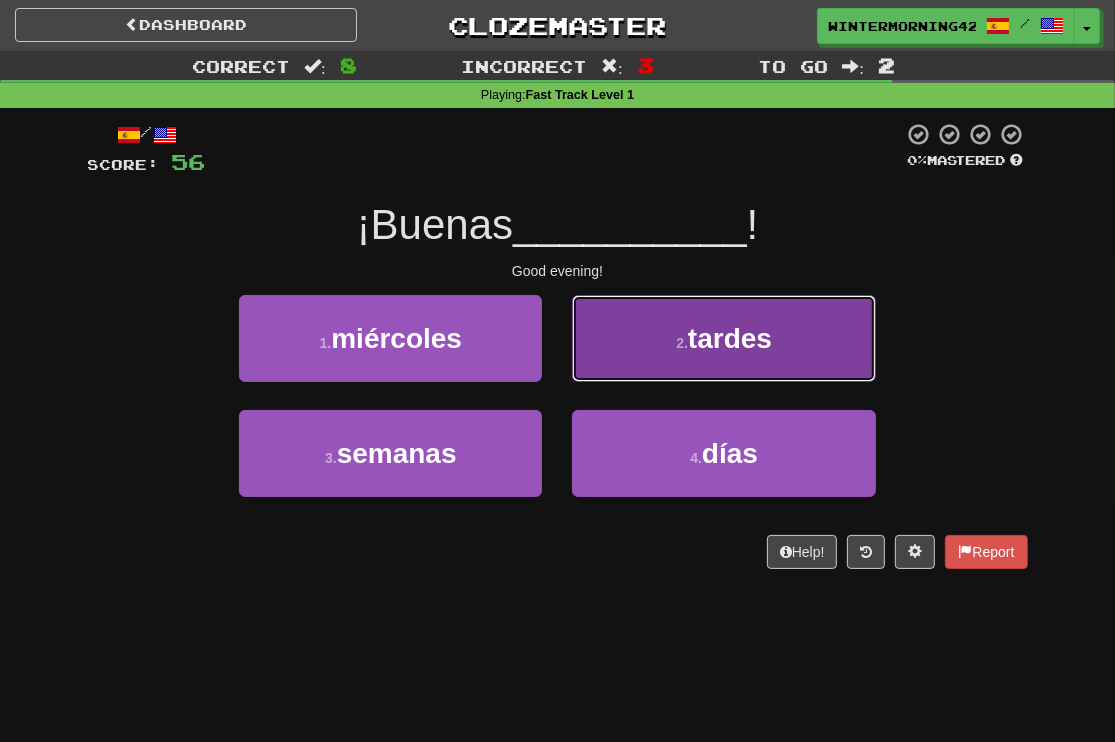 click on "2 .  tardes" at bounding box center (723, 338) 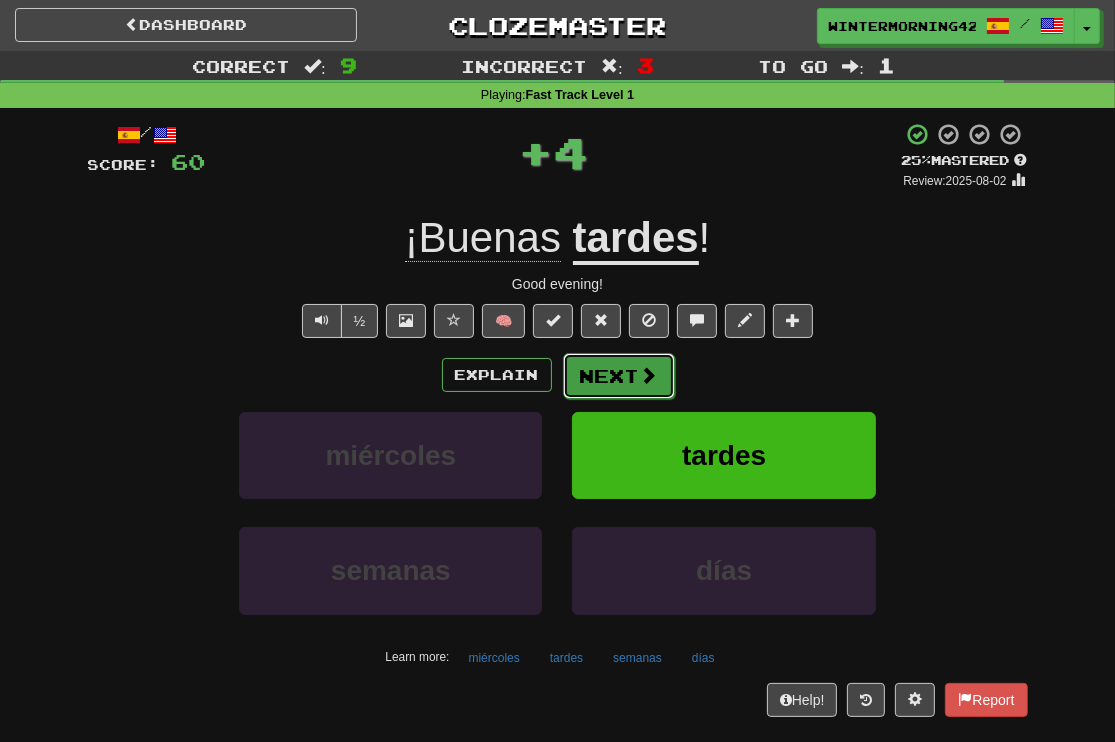 click on "Next" at bounding box center [619, 376] 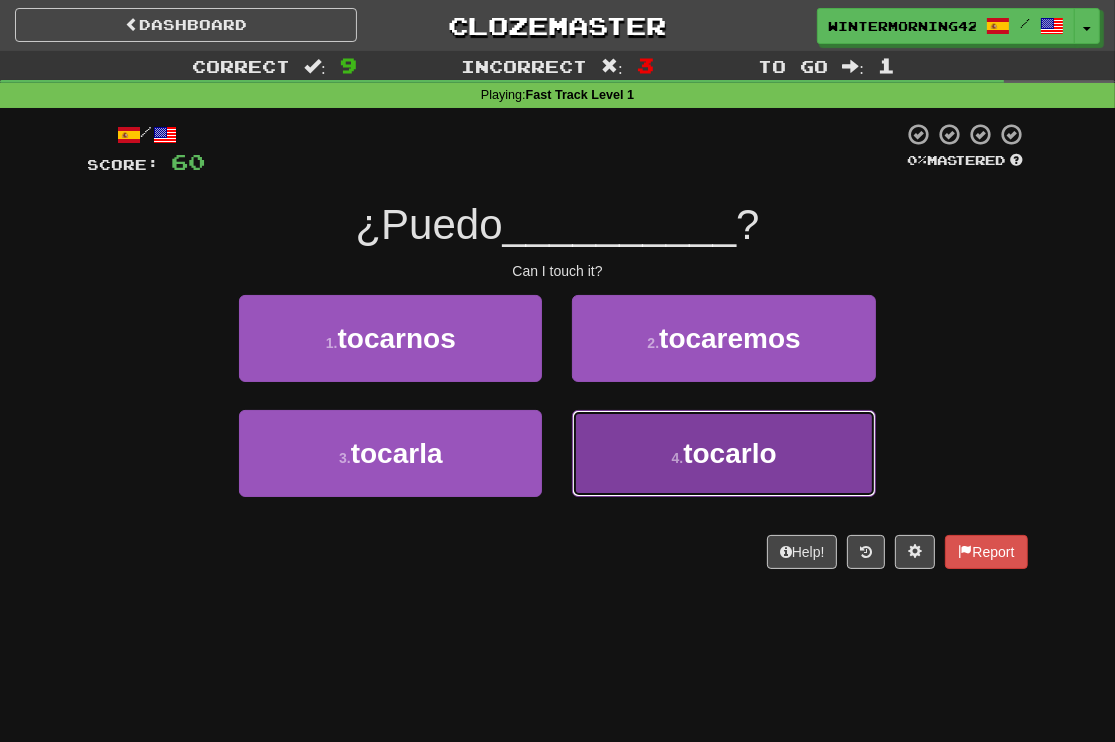 click on "4 .  tocarlo" at bounding box center (723, 453) 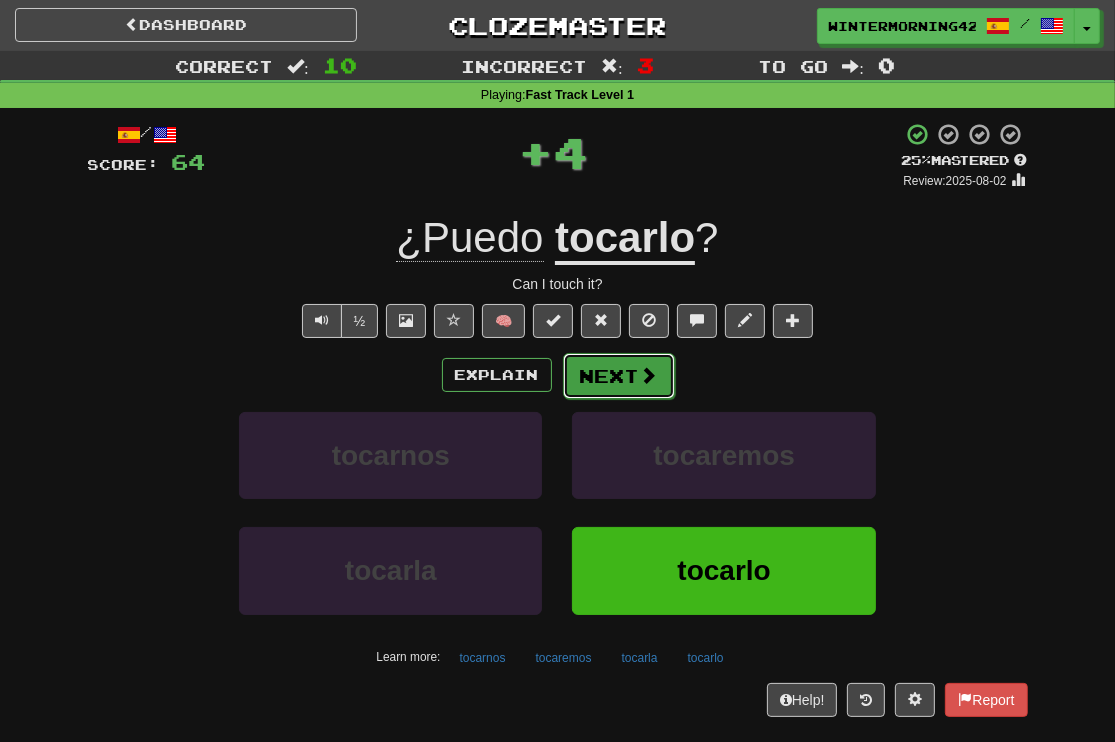 click on "Next" at bounding box center (619, 376) 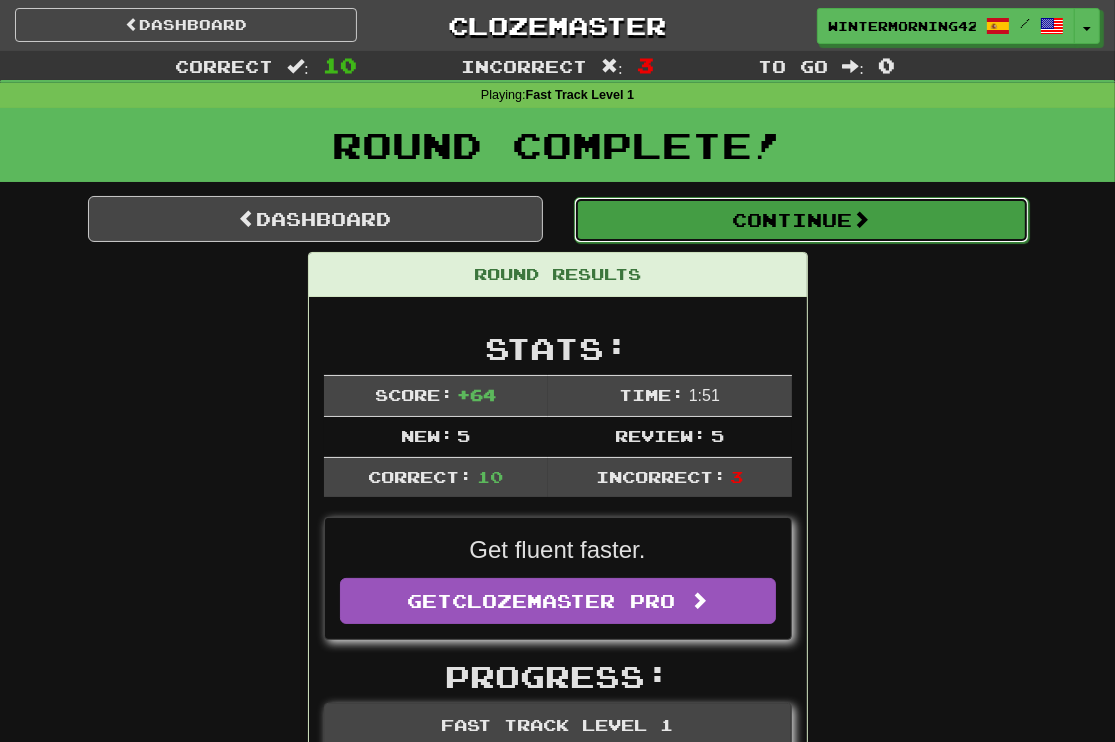 click on "Continue" at bounding box center (801, 220) 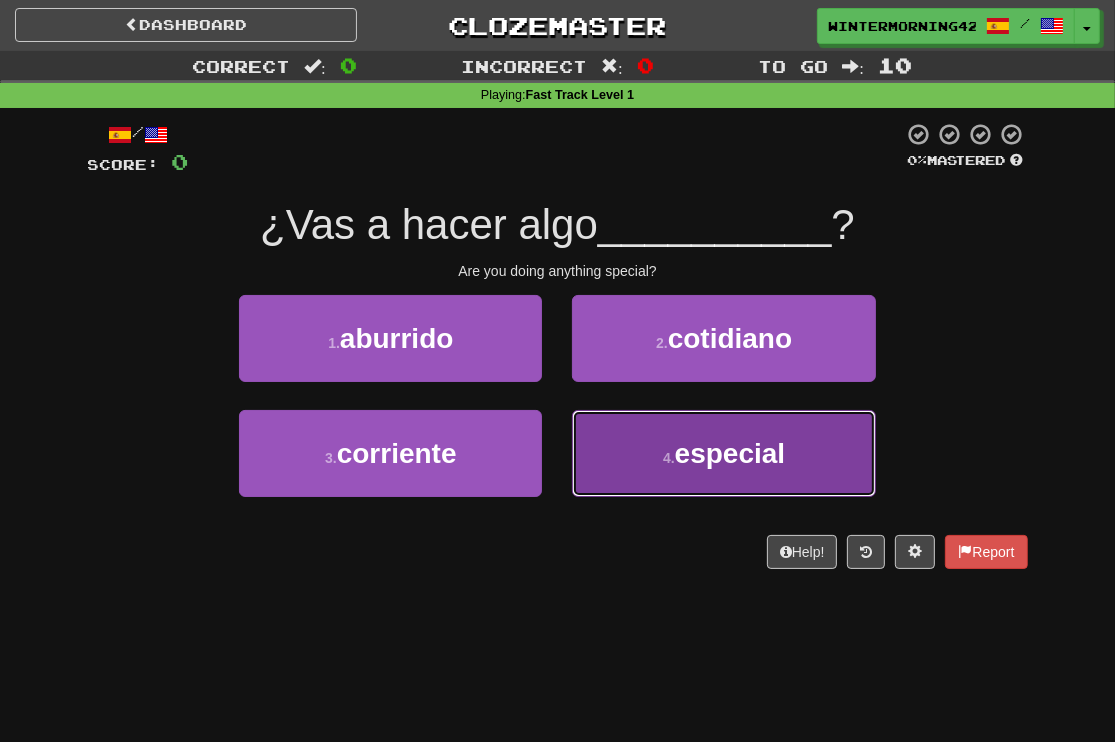 click on "especial" at bounding box center (730, 453) 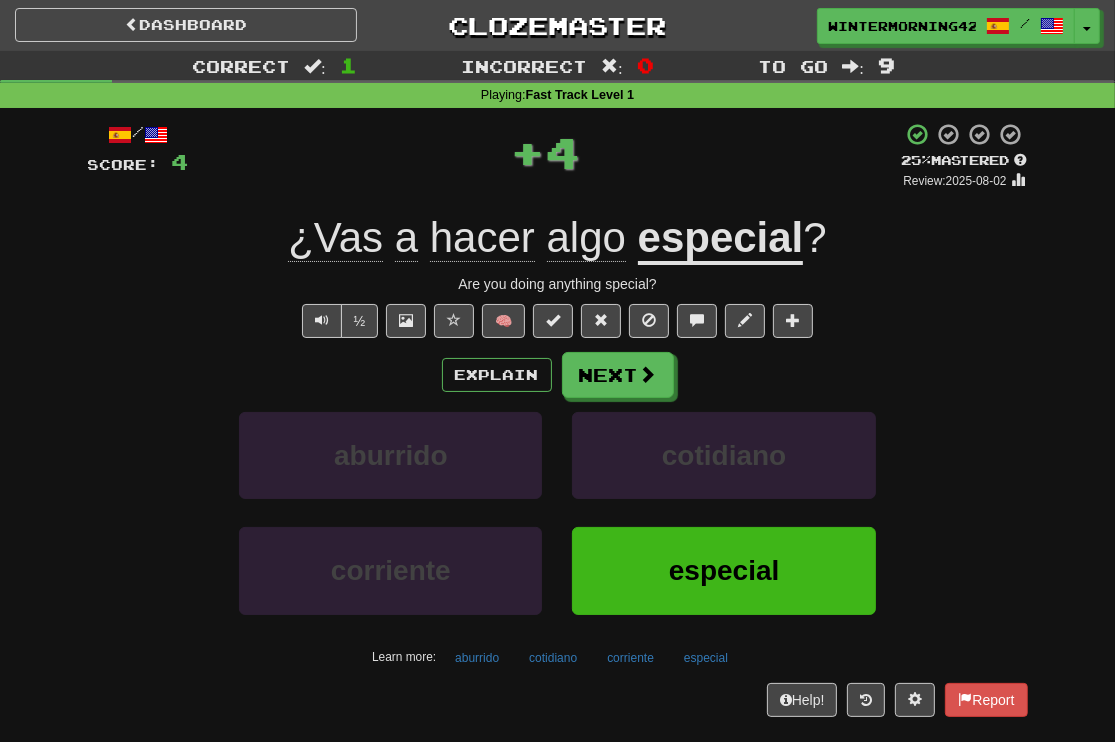 click on "Explain Next" at bounding box center [558, 375] 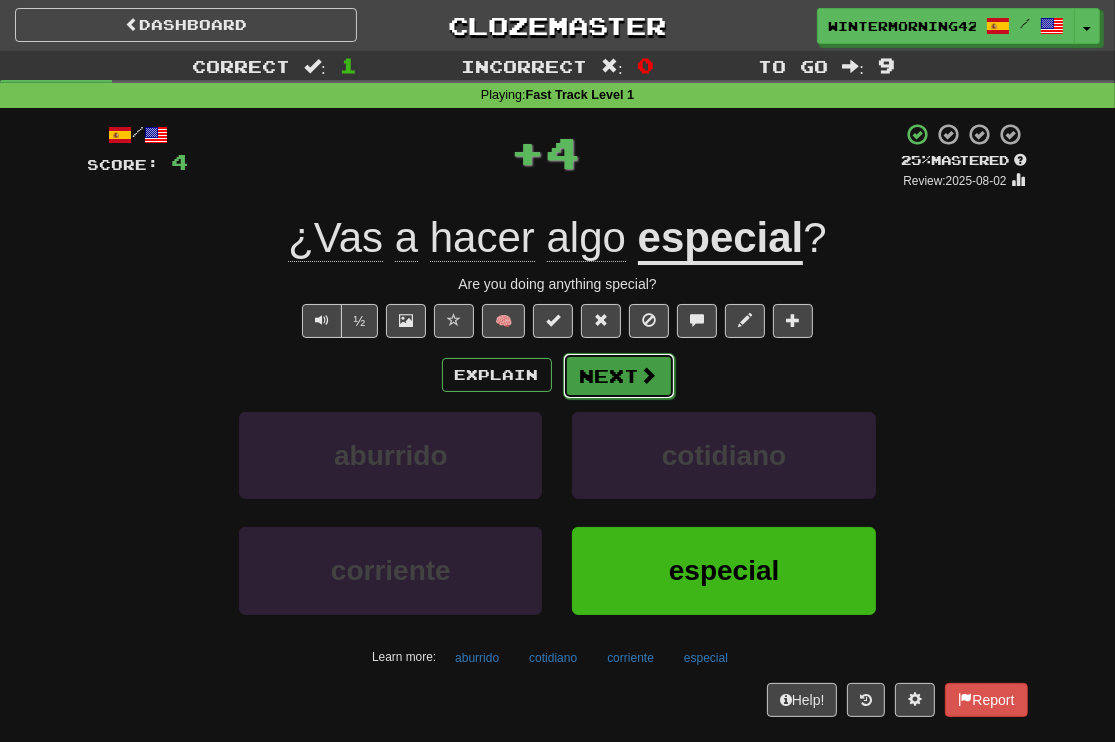 click on "Next" at bounding box center [619, 376] 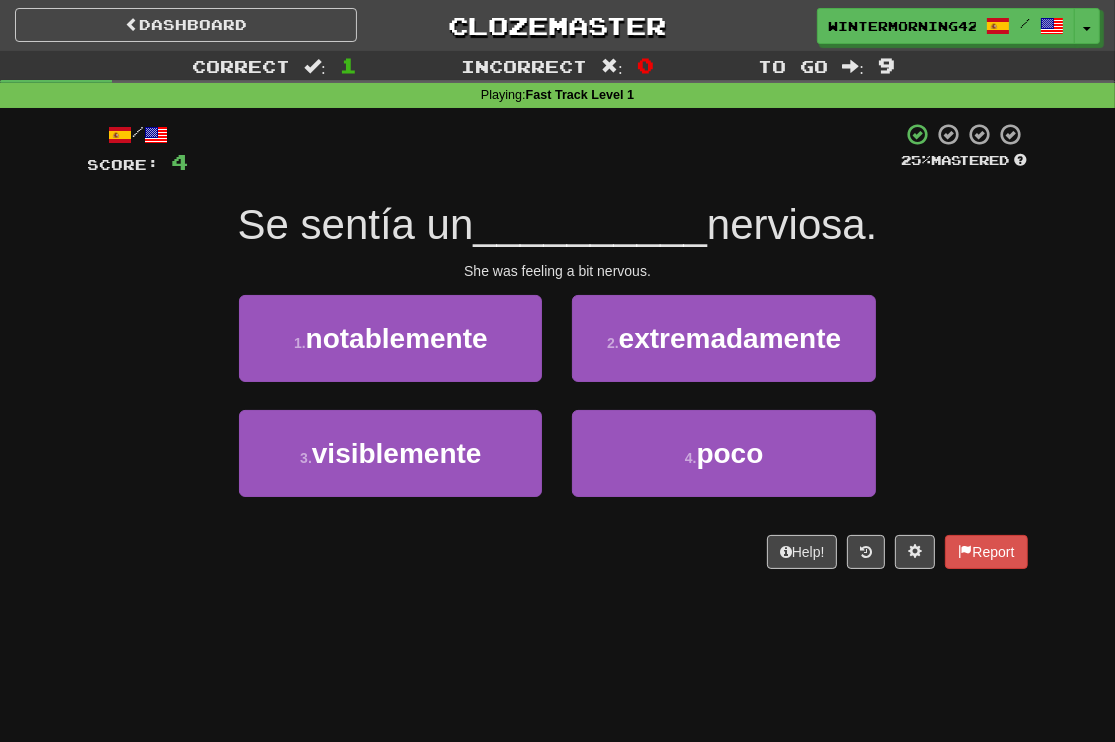 click on "4 .  poco" at bounding box center [723, 467] 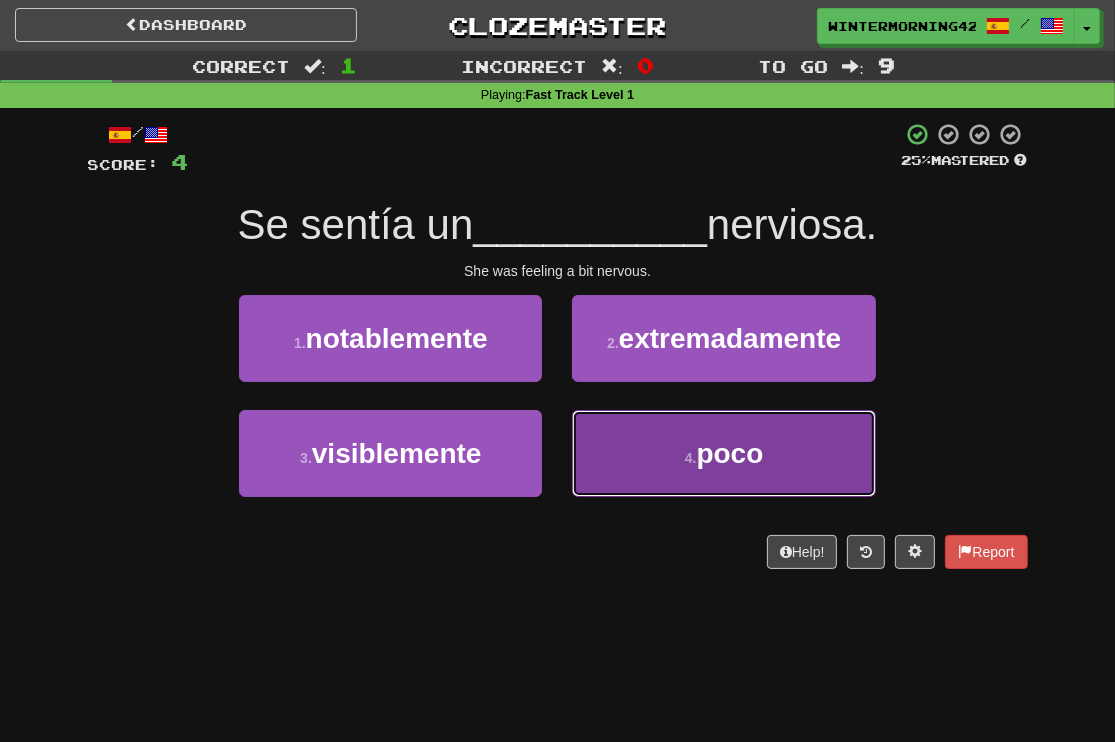 click on "4 .  poco" at bounding box center [723, 453] 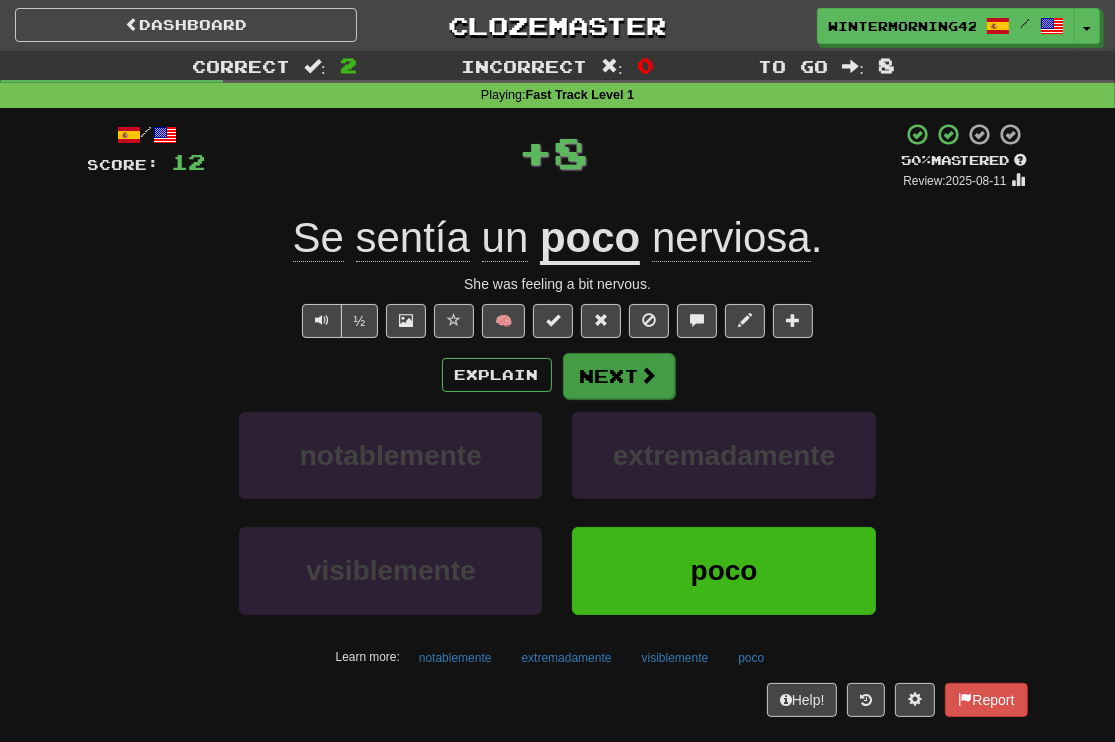 drag, startPoint x: 692, startPoint y: 409, endPoint x: 660, endPoint y: 385, distance: 40 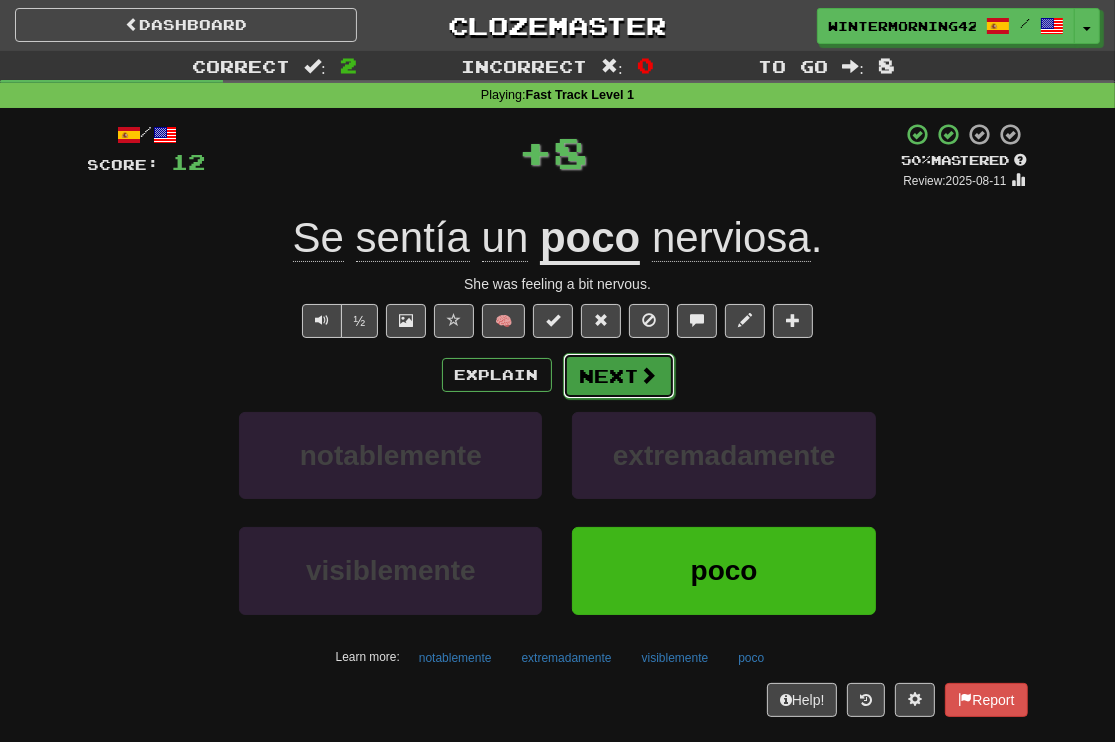 click on "Next" at bounding box center (619, 376) 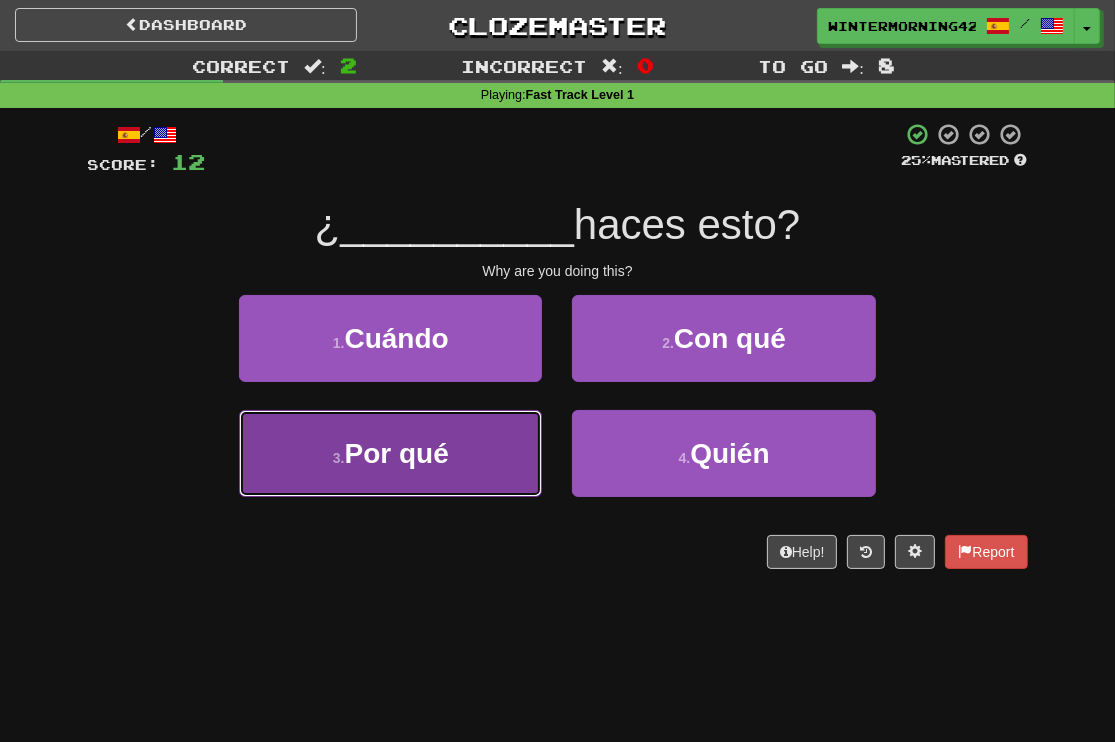 click on "3 .  Por qué" at bounding box center (390, 453) 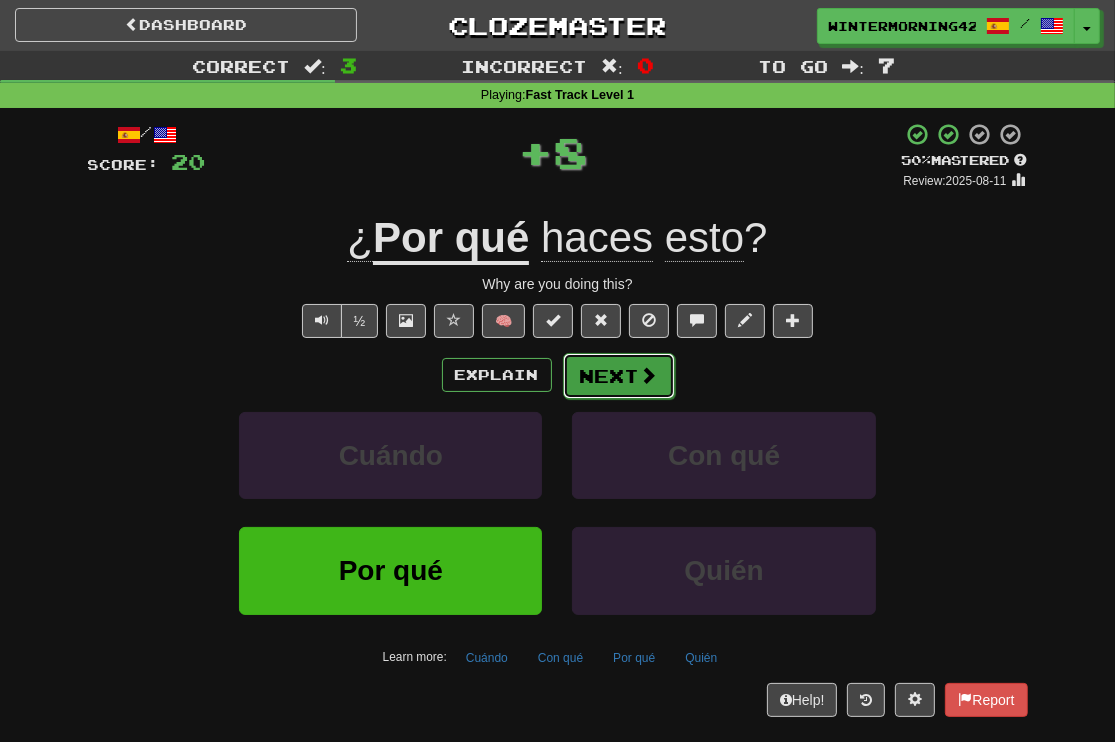 click on "Next" at bounding box center (619, 376) 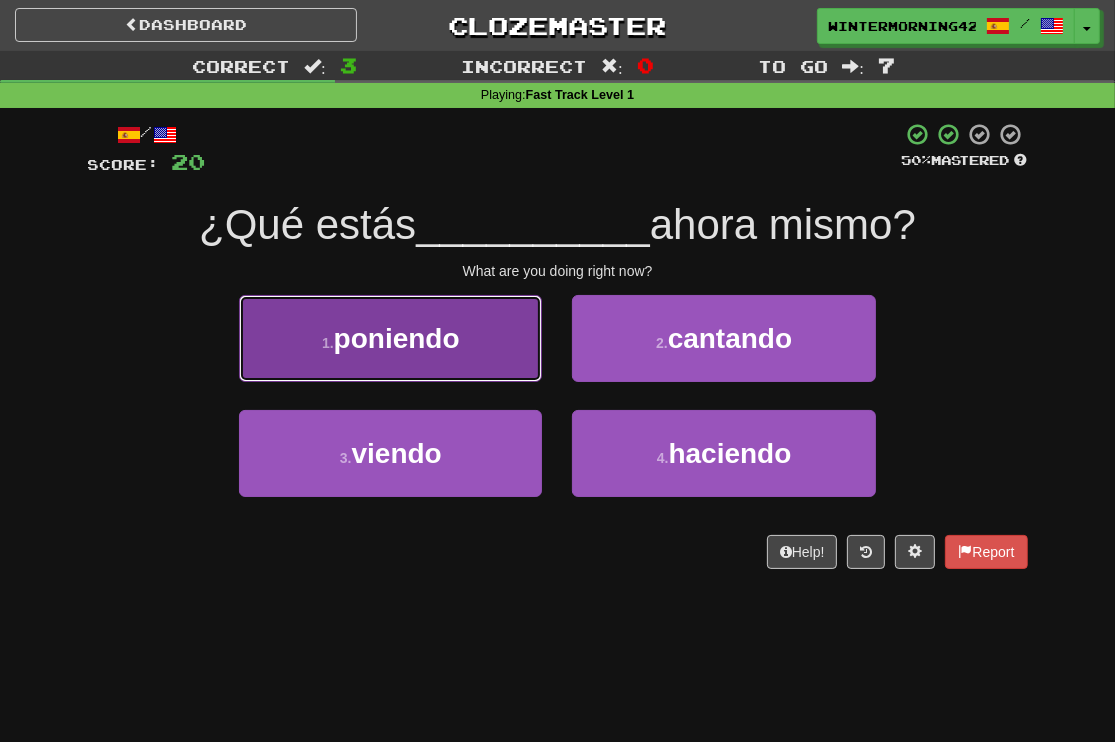 click on "poniendo" at bounding box center (397, 338) 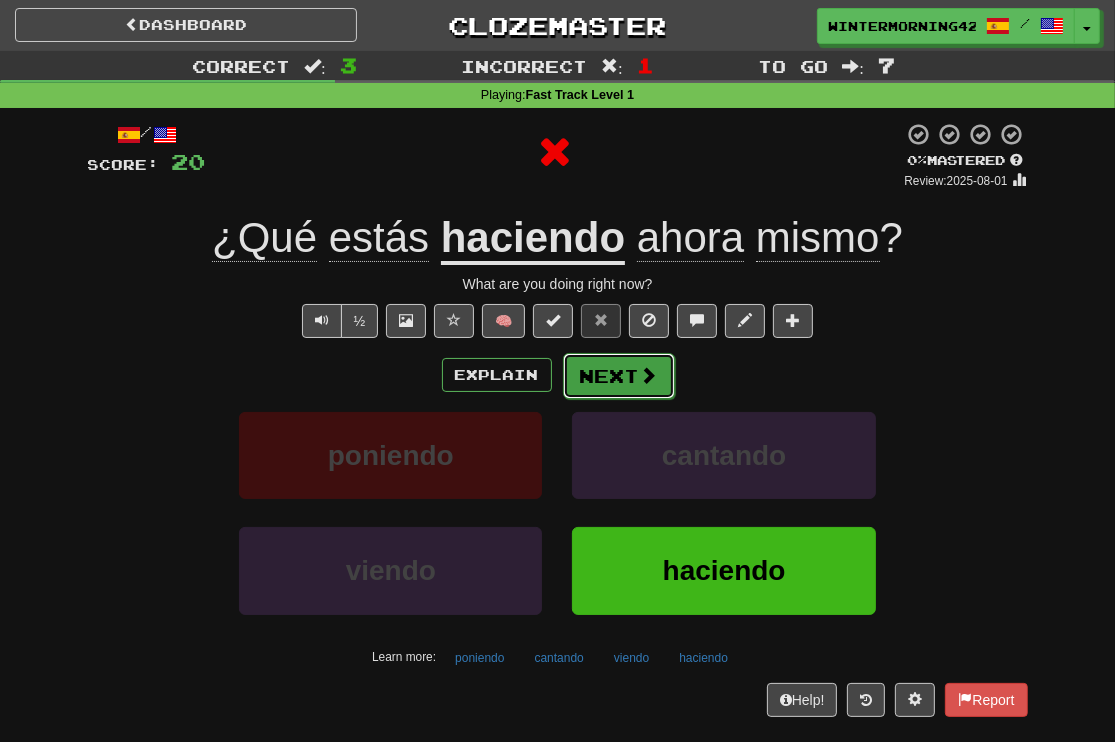click on "Next" at bounding box center [619, 376] 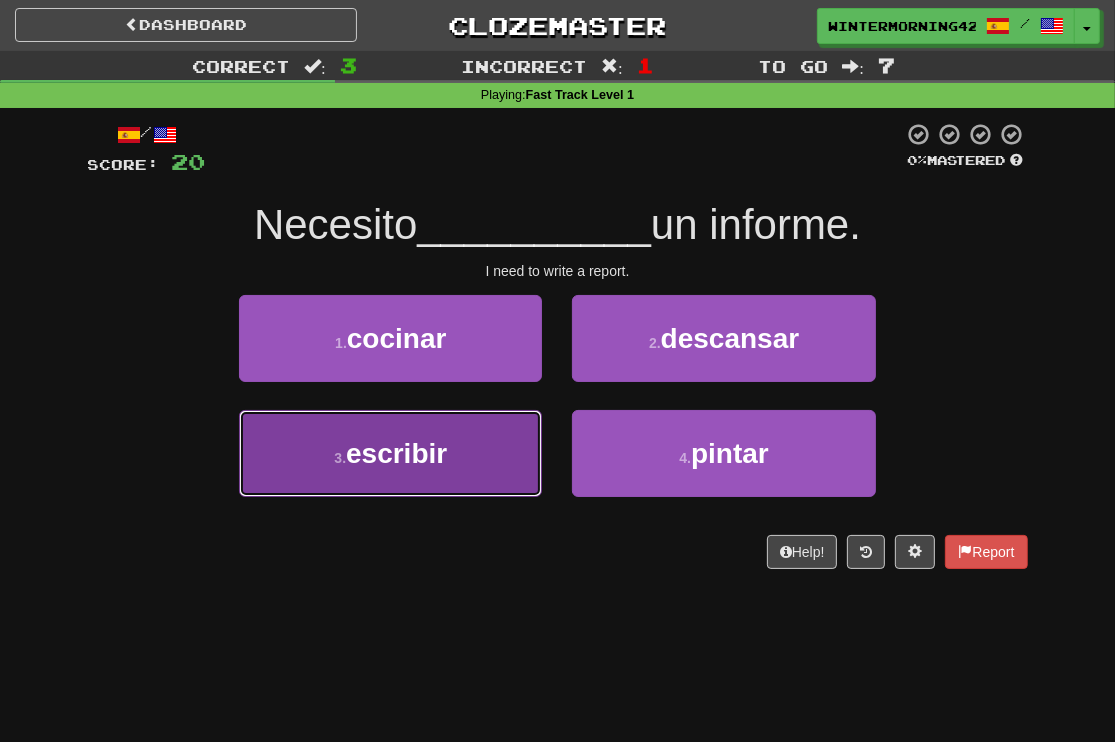 click on "escribir" at bounding box center (396, 453) 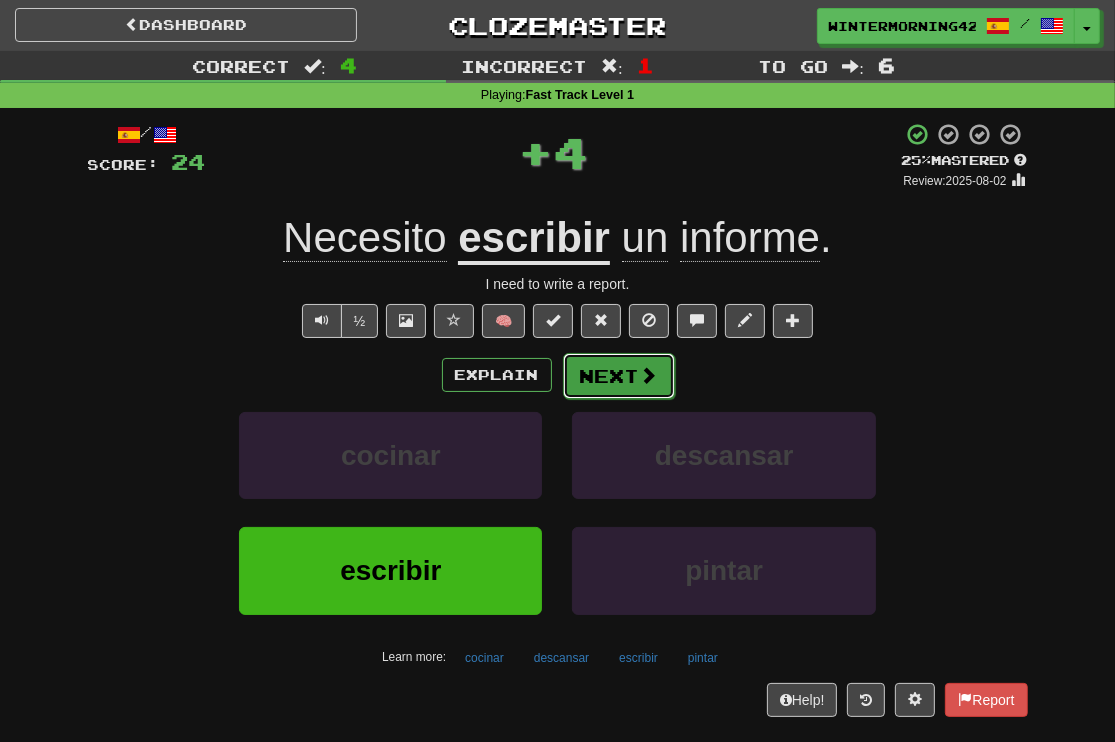click on "Next" at bounding box center [619, 376] 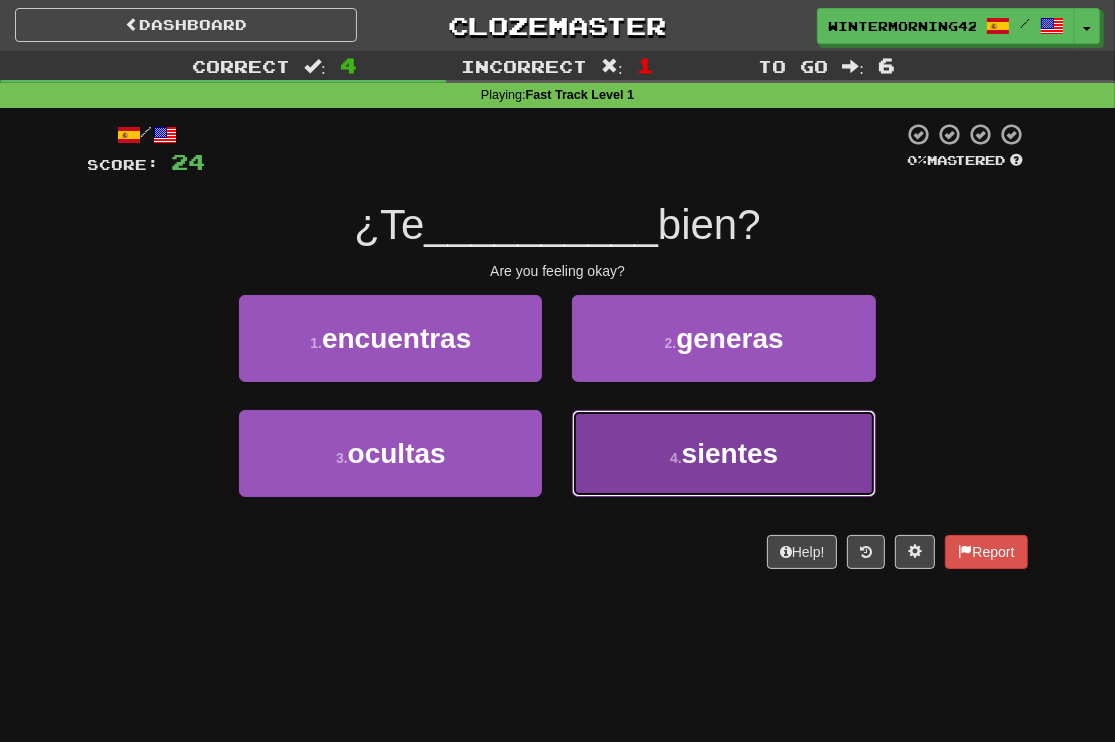 click on "4 .  sientes" at bounding box center (723, 453) 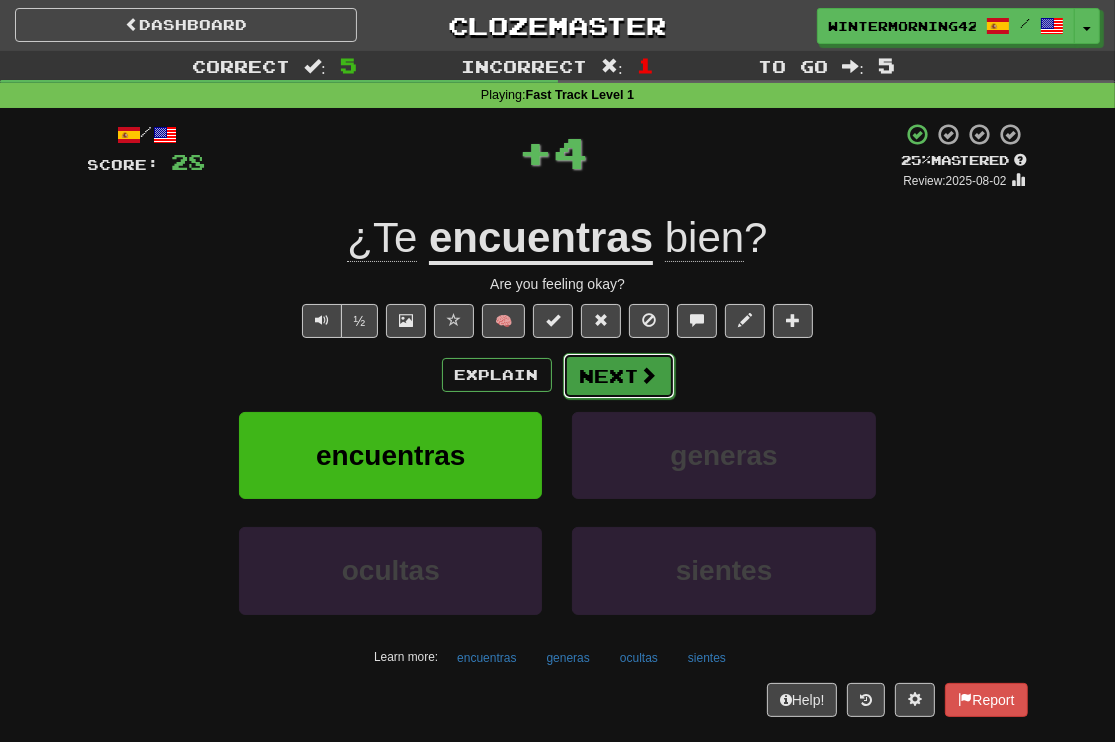 click on "Next" at bounding box center [619, 376] 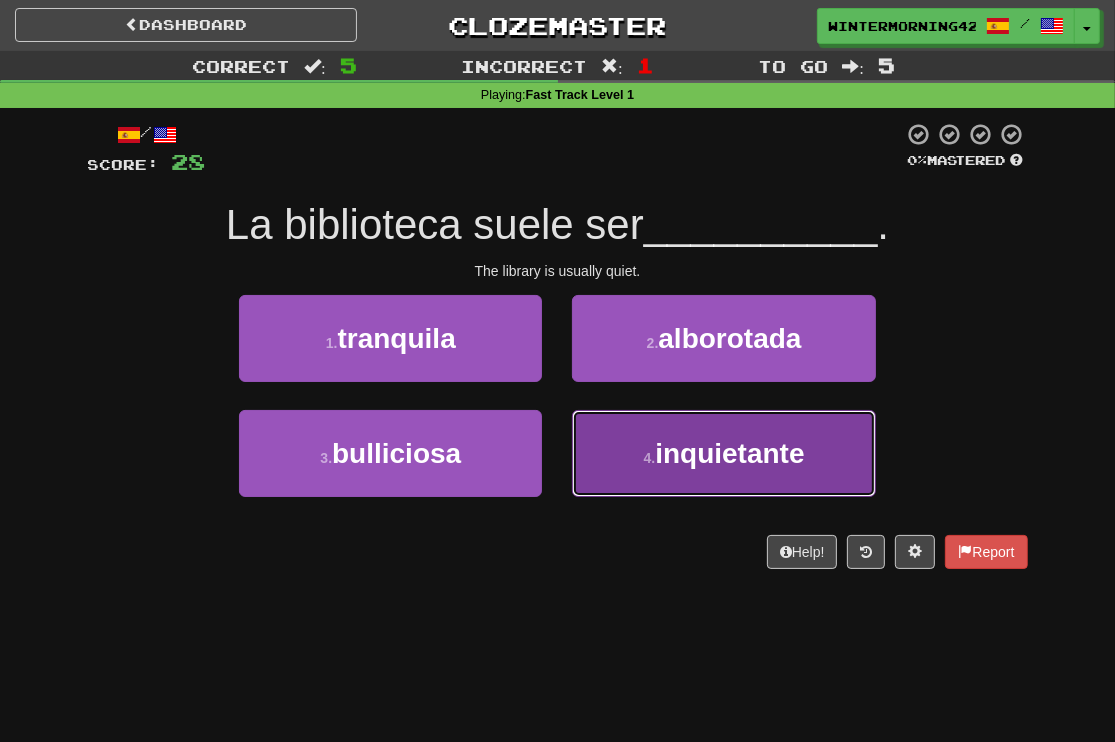 click on "4 .  inquietante" at bounding box center (723, 453) 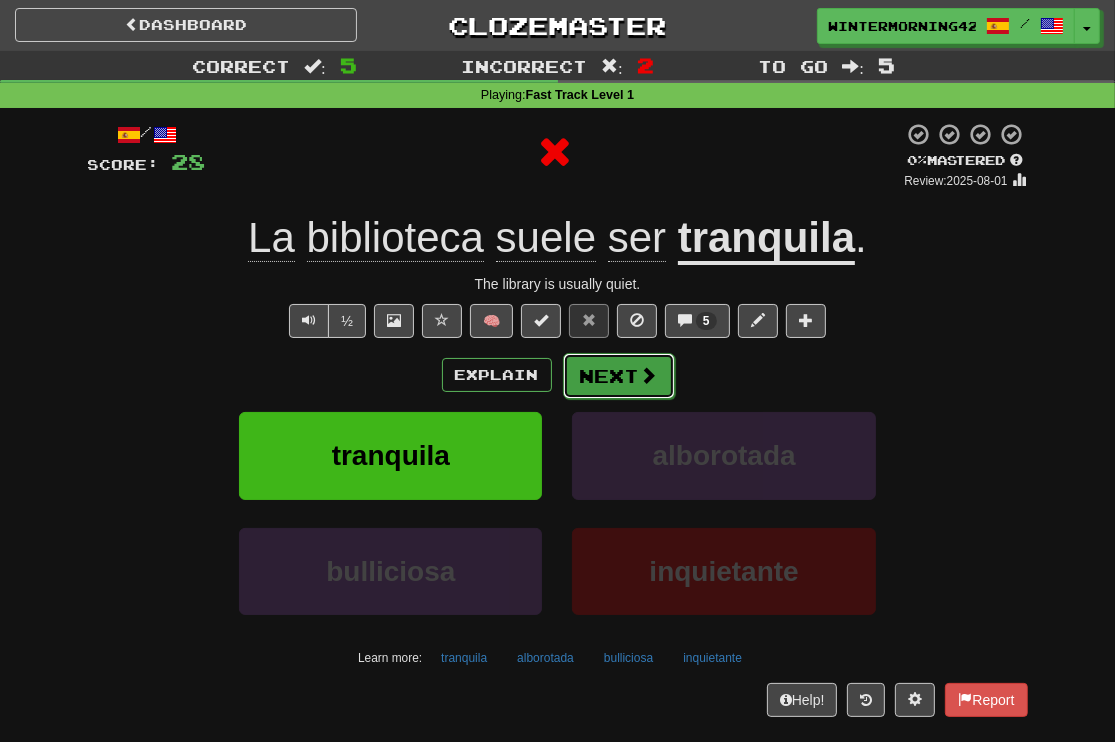 click on "Next" at bounding box center (619, 376) 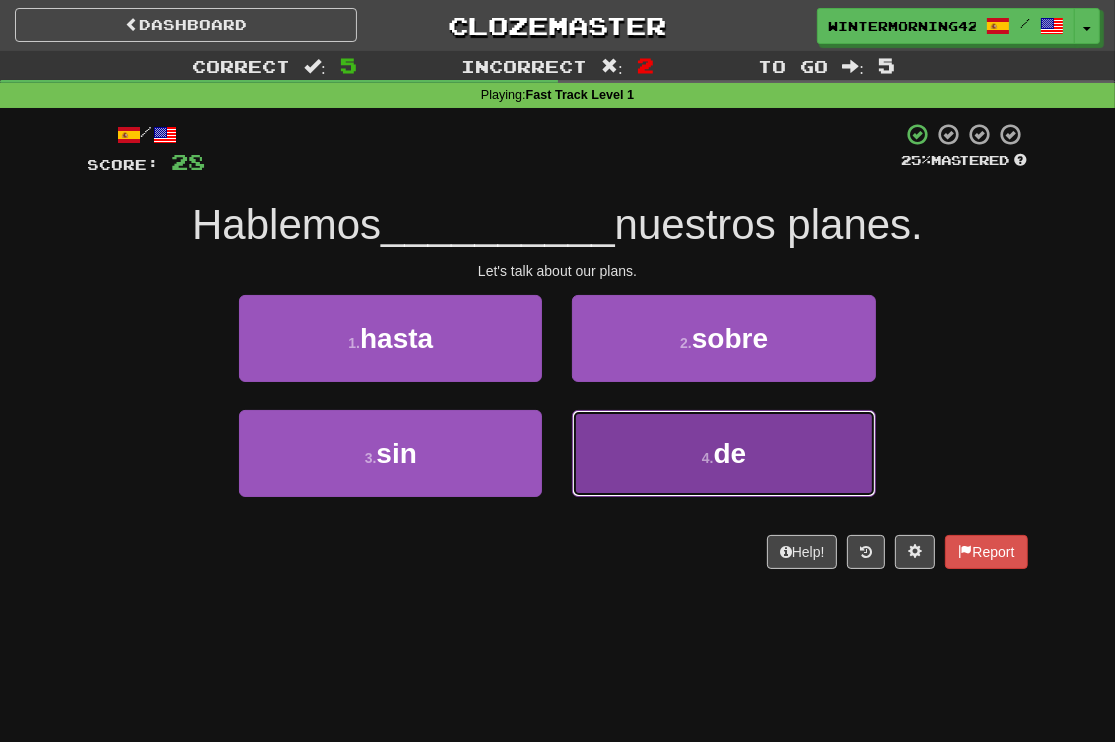 click on "4 ." at bounding box center [708, 458] 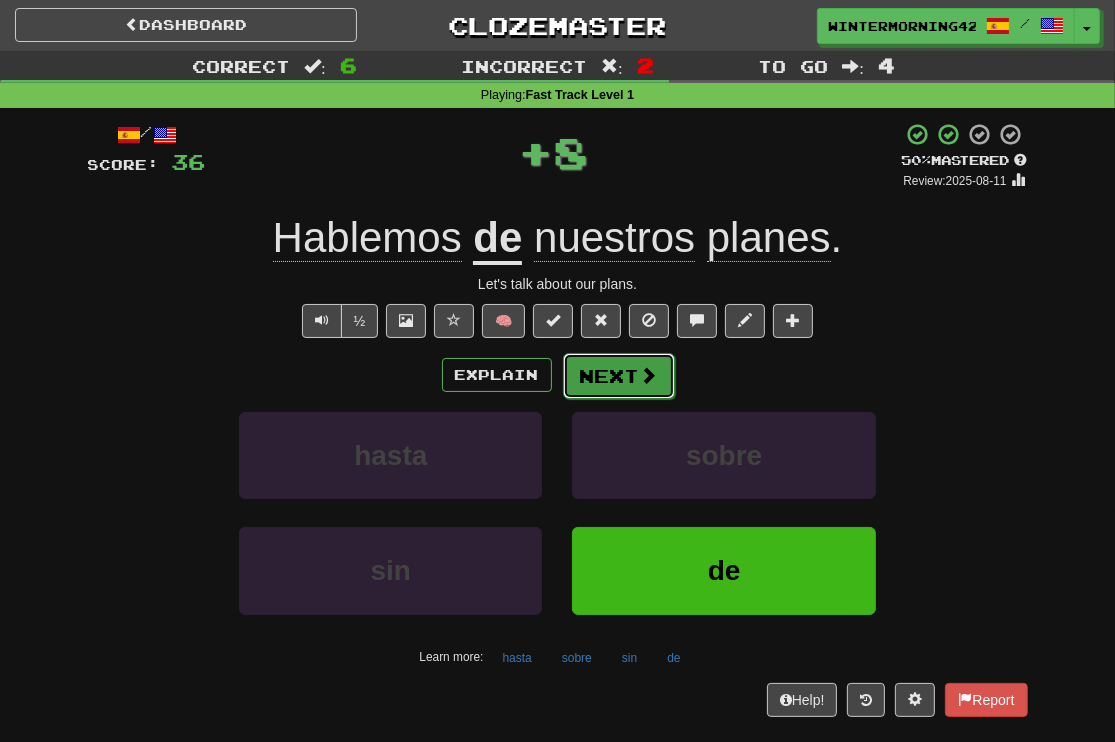 click on "Next" at bounding box center (619, 376) 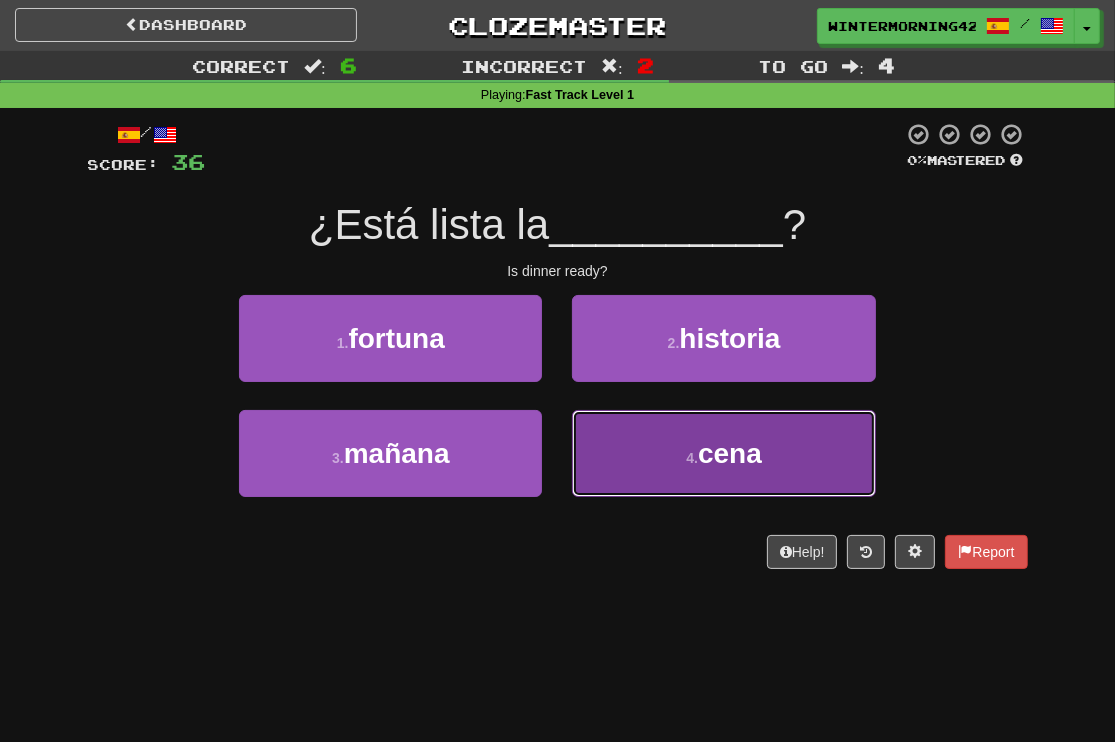 click on "4 .  cena" at bounding box center [723, 453] 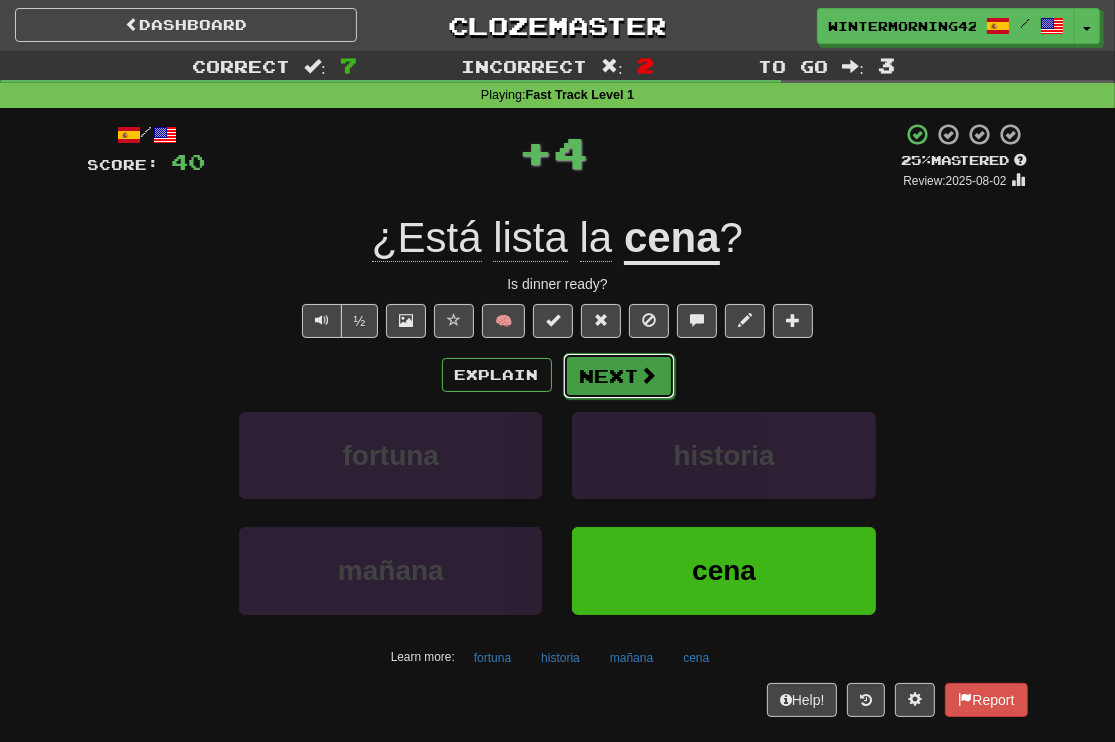 click on "Next" at bounding box center (619, 376) 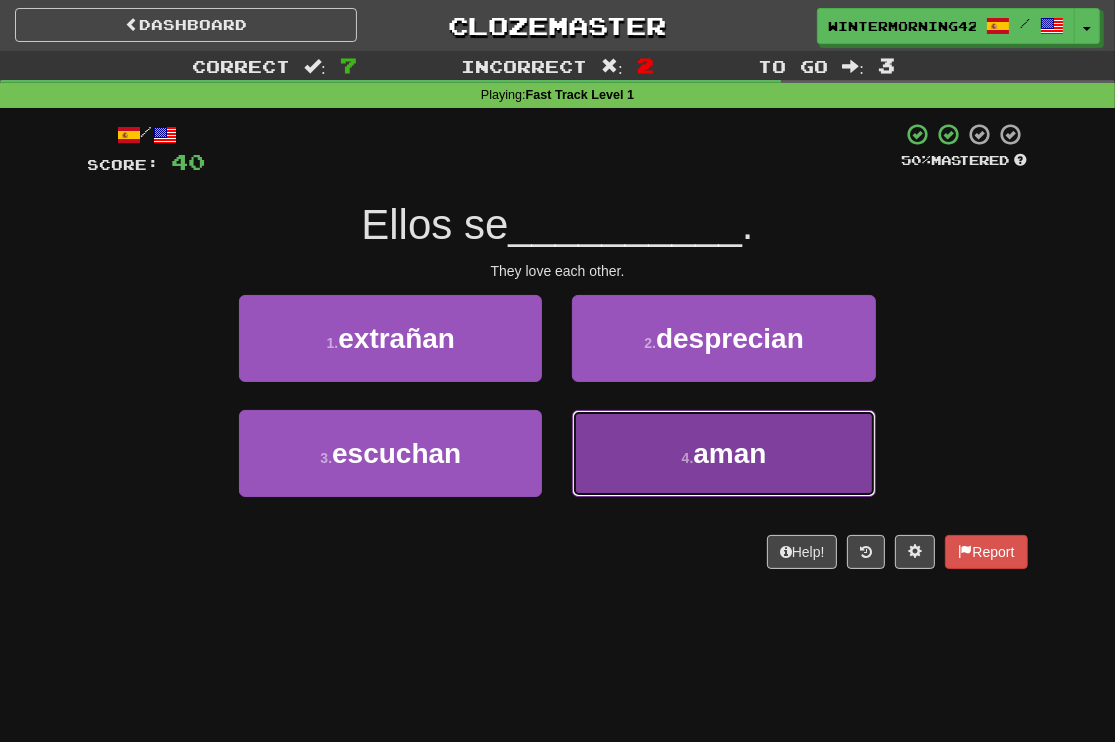click on "4 .  aman" at bounding box center [723, 453] 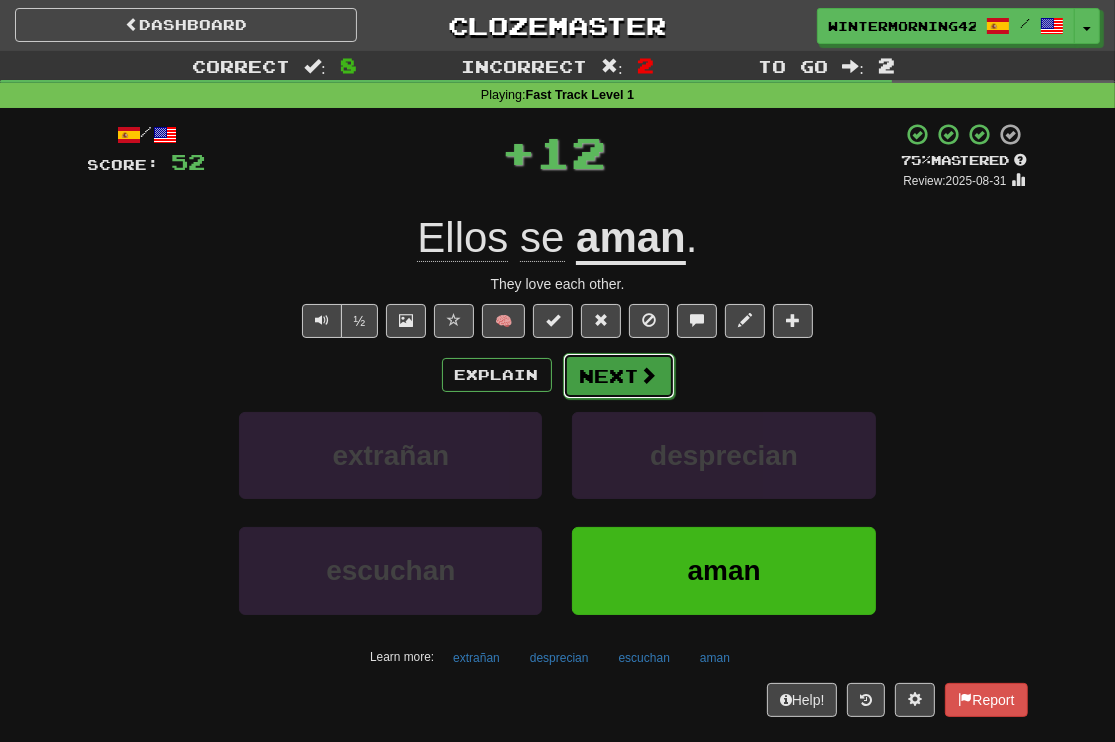 click on "Next" at bounding box center [619, 376] 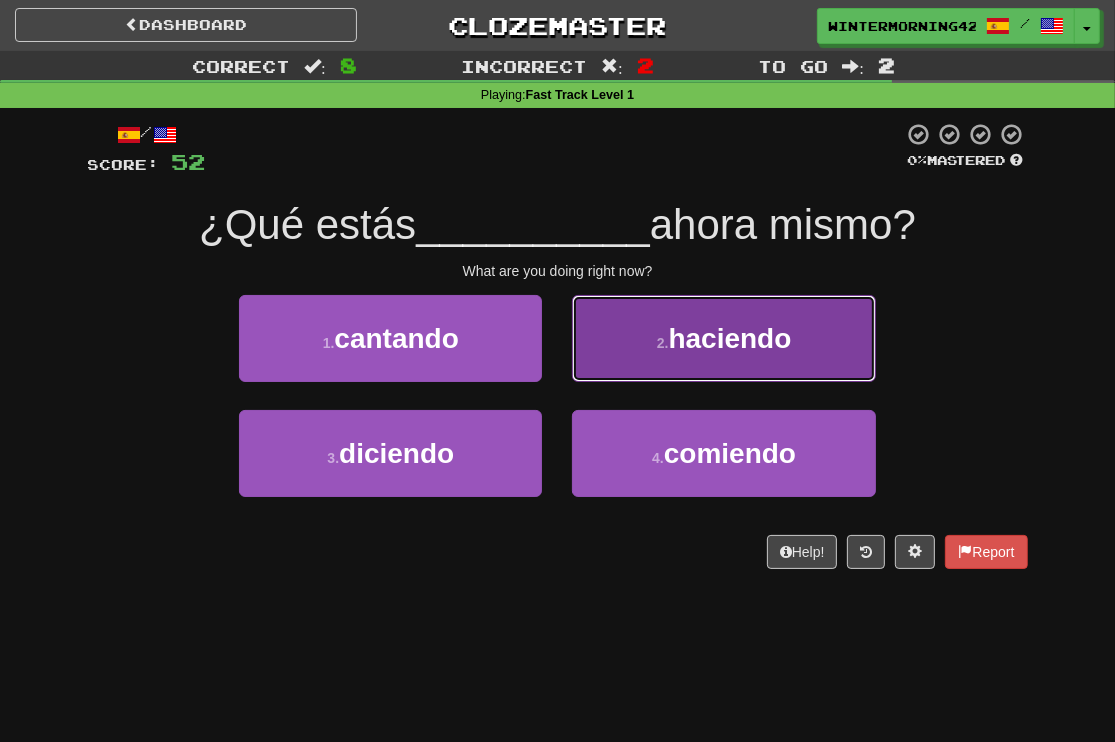click on "haciendo" at bounding box center [730, 338] 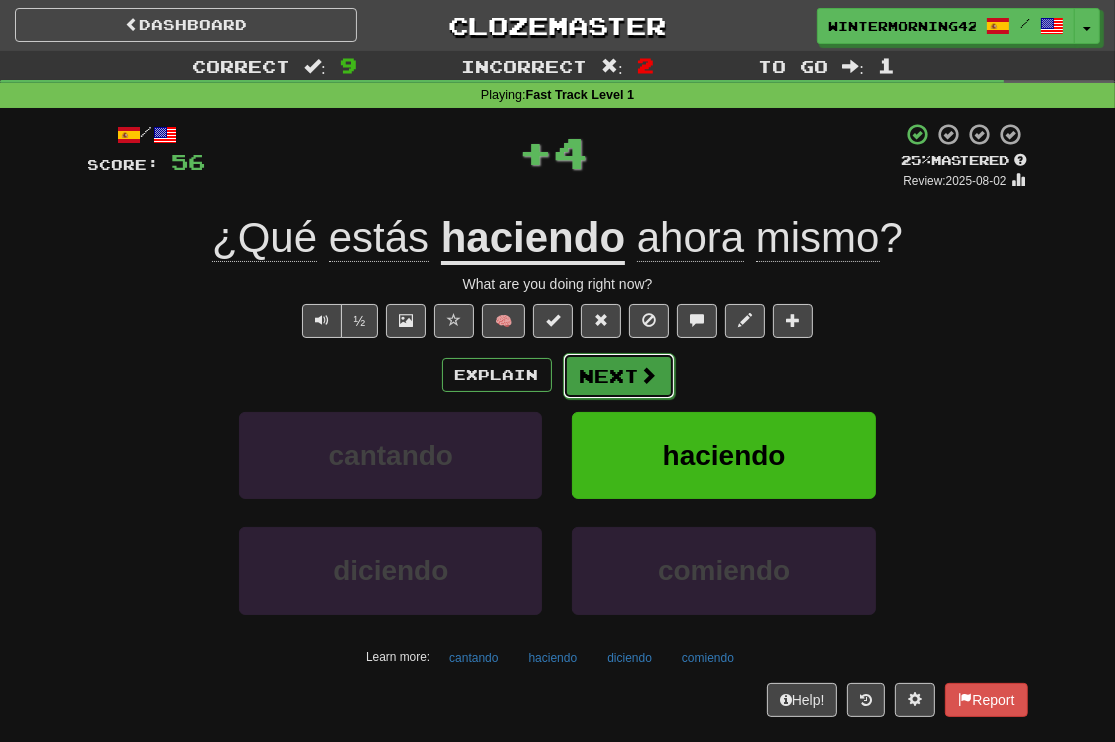 click on "Next" at bounding box center (619, 376) 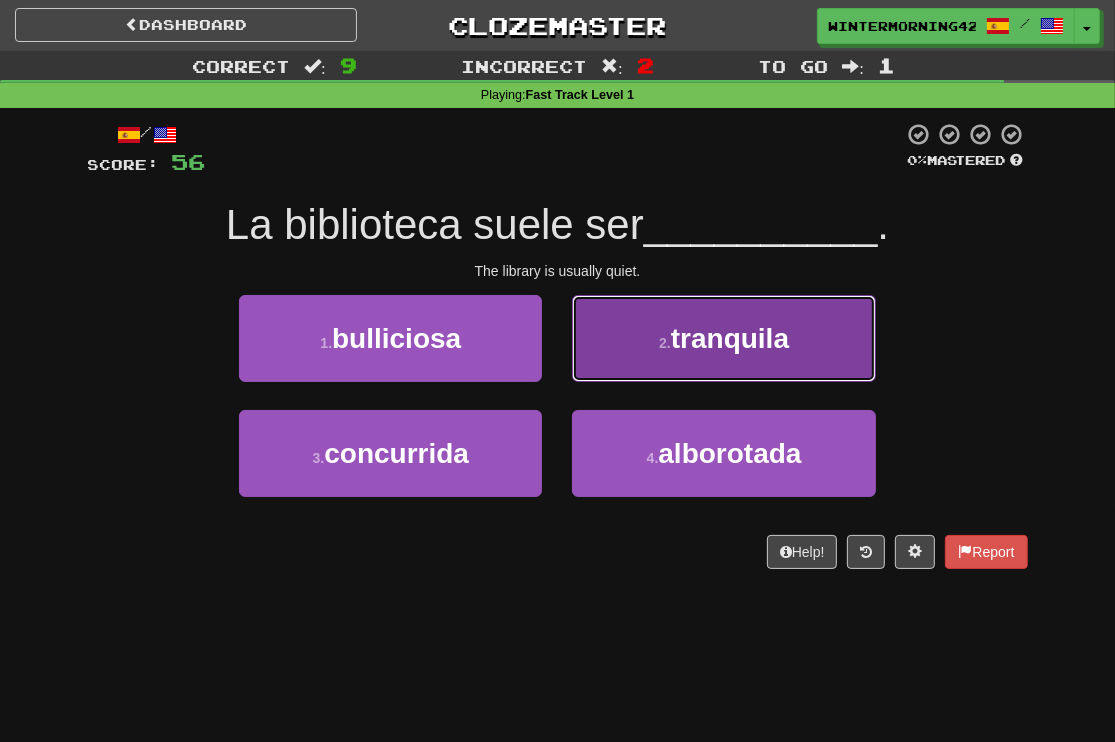 click on "2 .  tranquila" at bounding box center (723, 338) 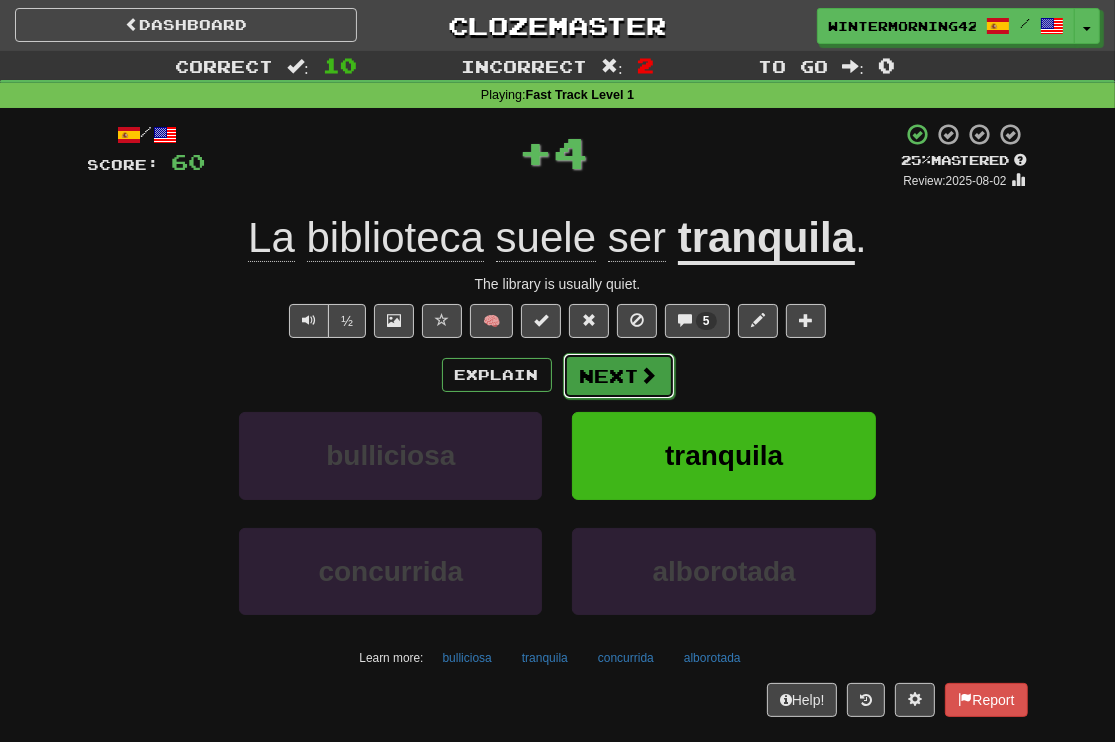 click on "Next" at bounding box center [619, 376] 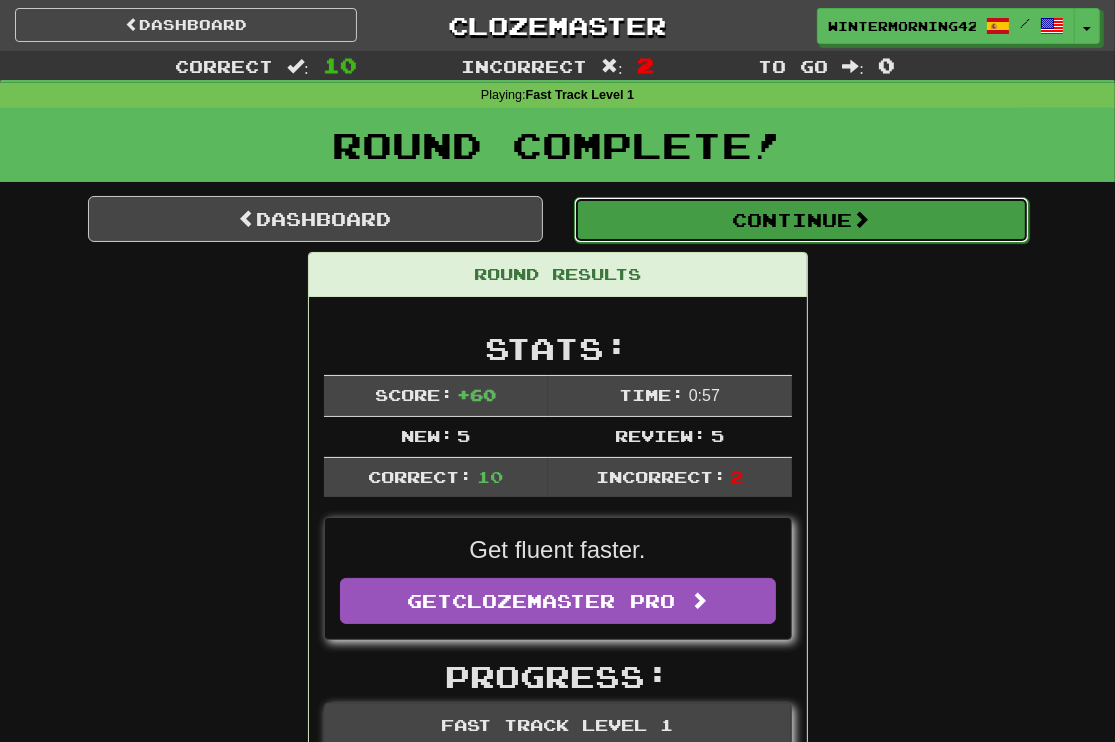 click on "Continue" at bounding box center [801, 220] 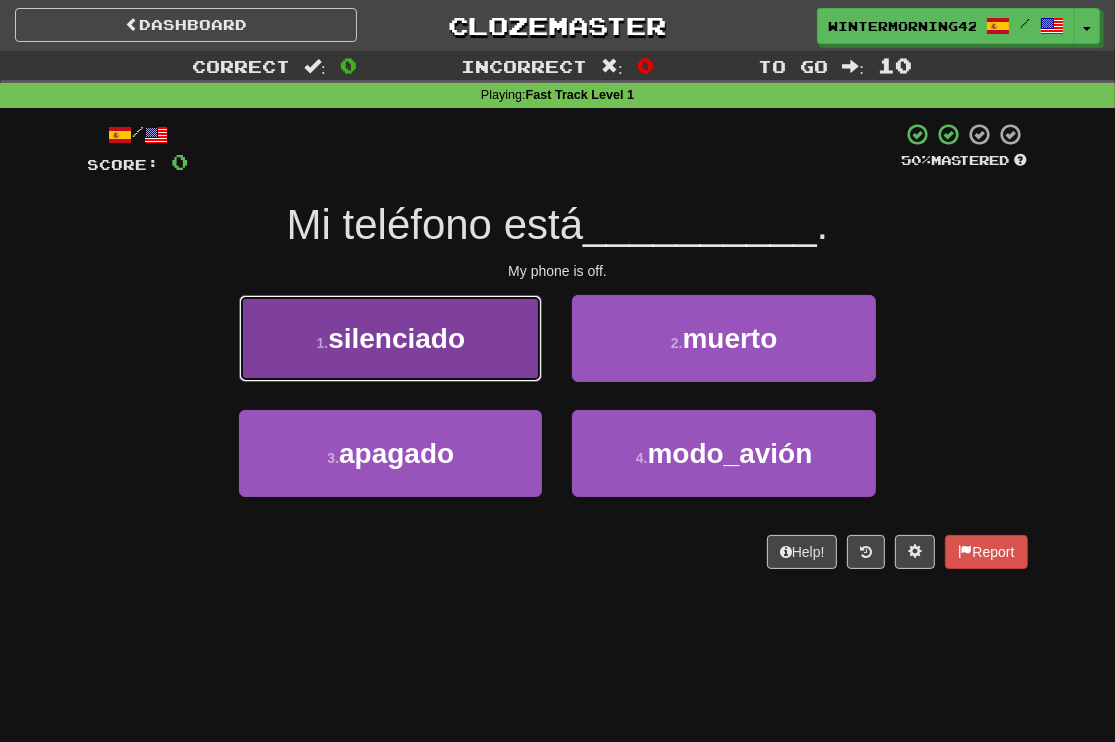 click on "1 .  silenciado" at bounding box center [390, 338] 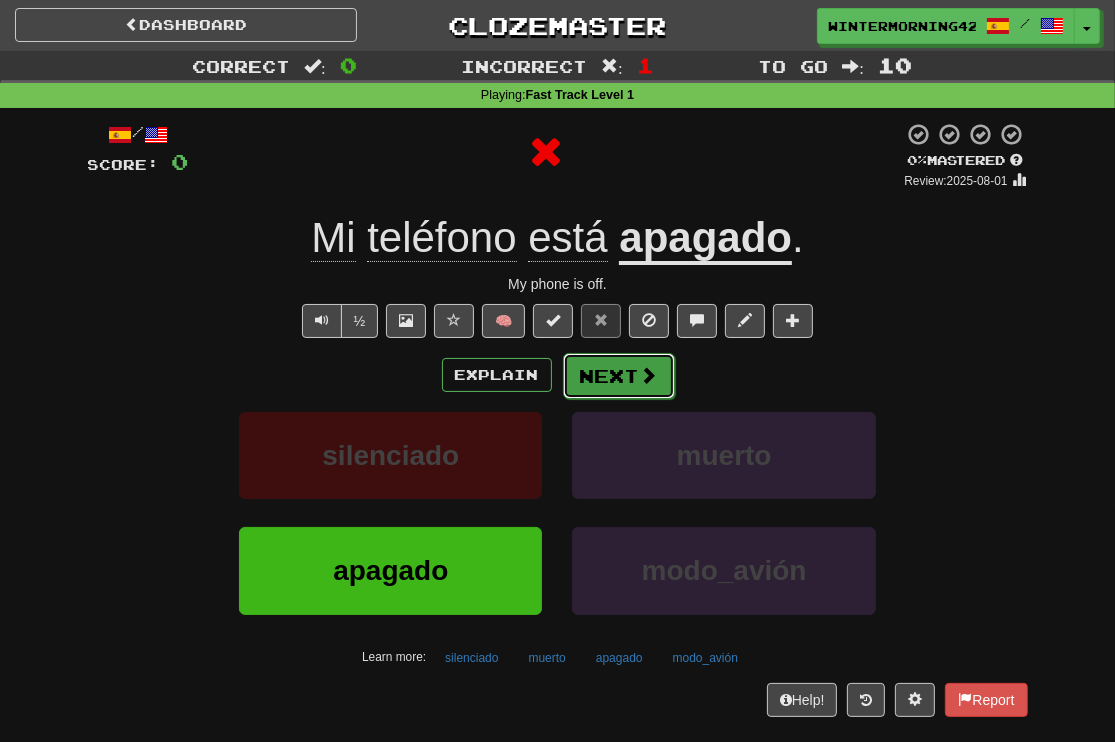 click on "Next" at bounding box center [619, 376] 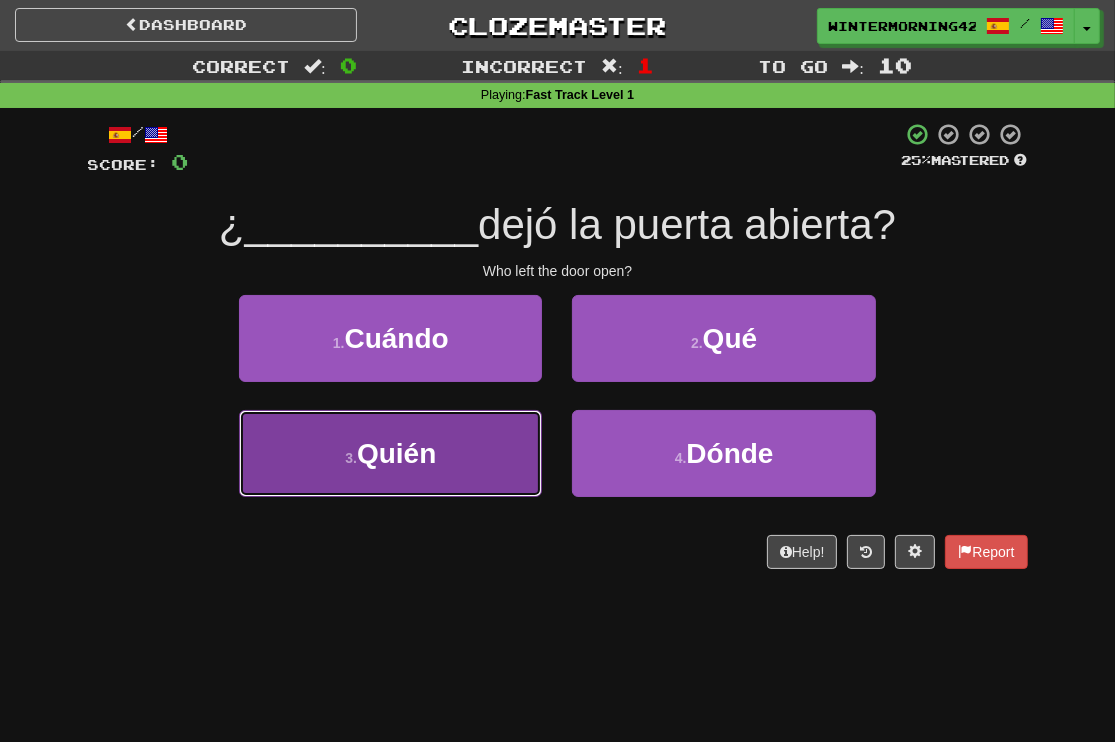 click on "3 .  Quién" at bounding box center [390, 453] 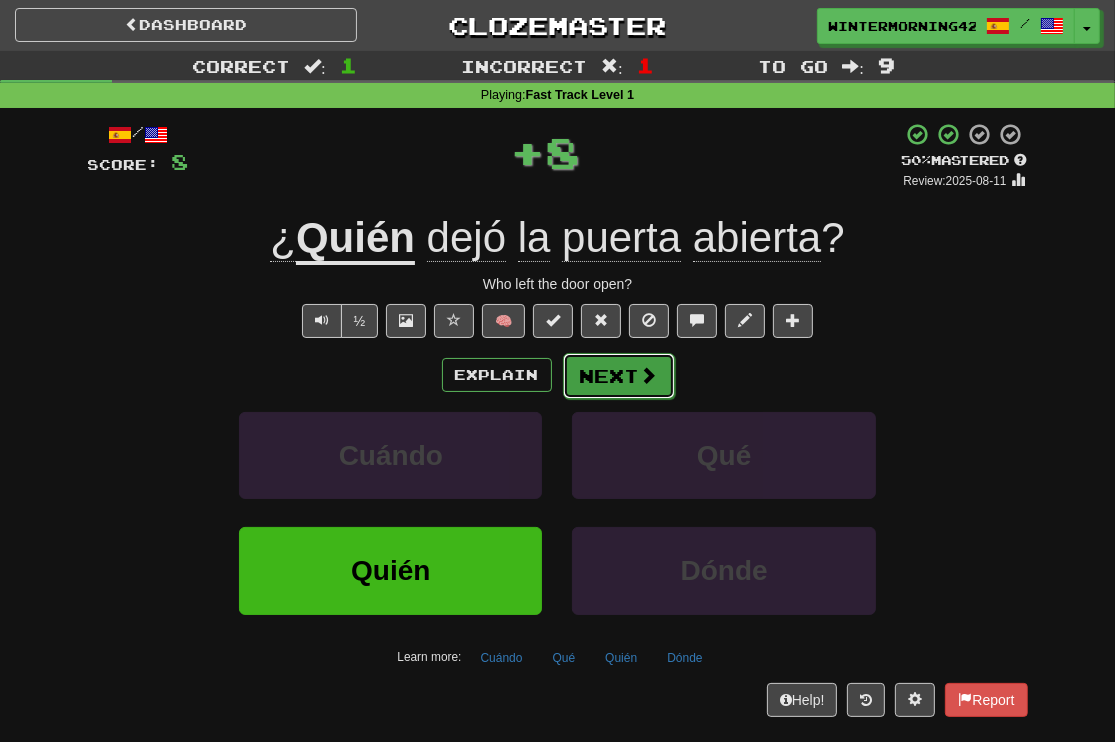 click on "Next" at bounding box center [619, 376] 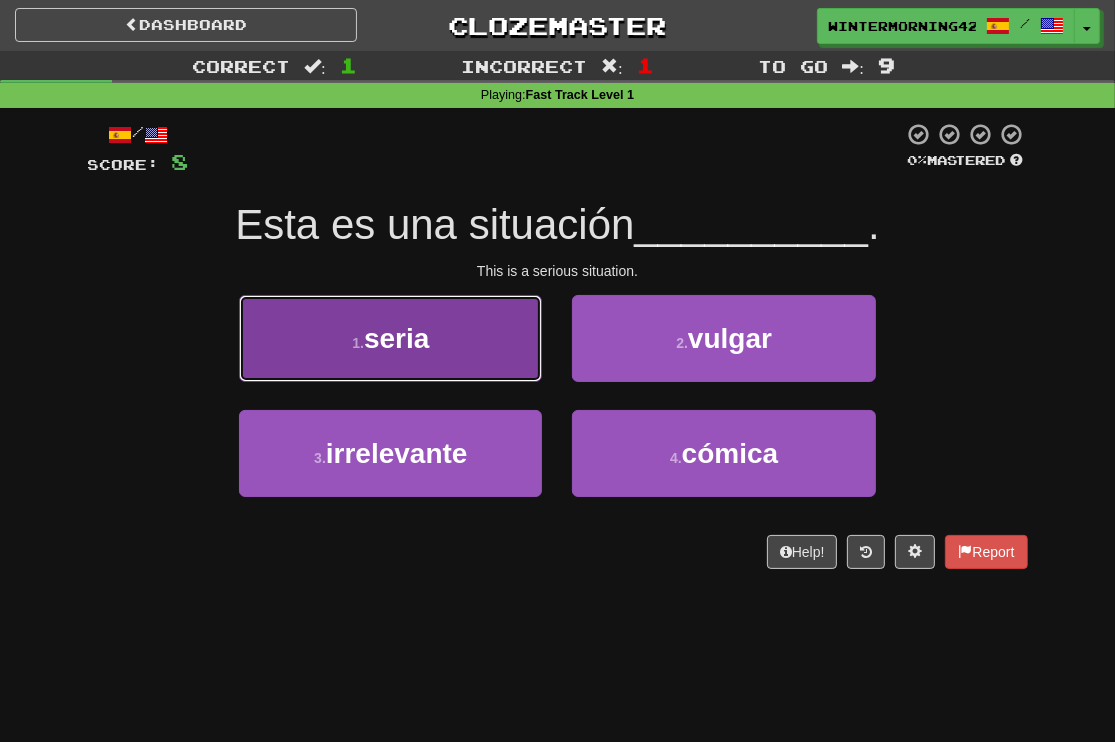 click on "1 .  seria" at bounding box center (390, 338) 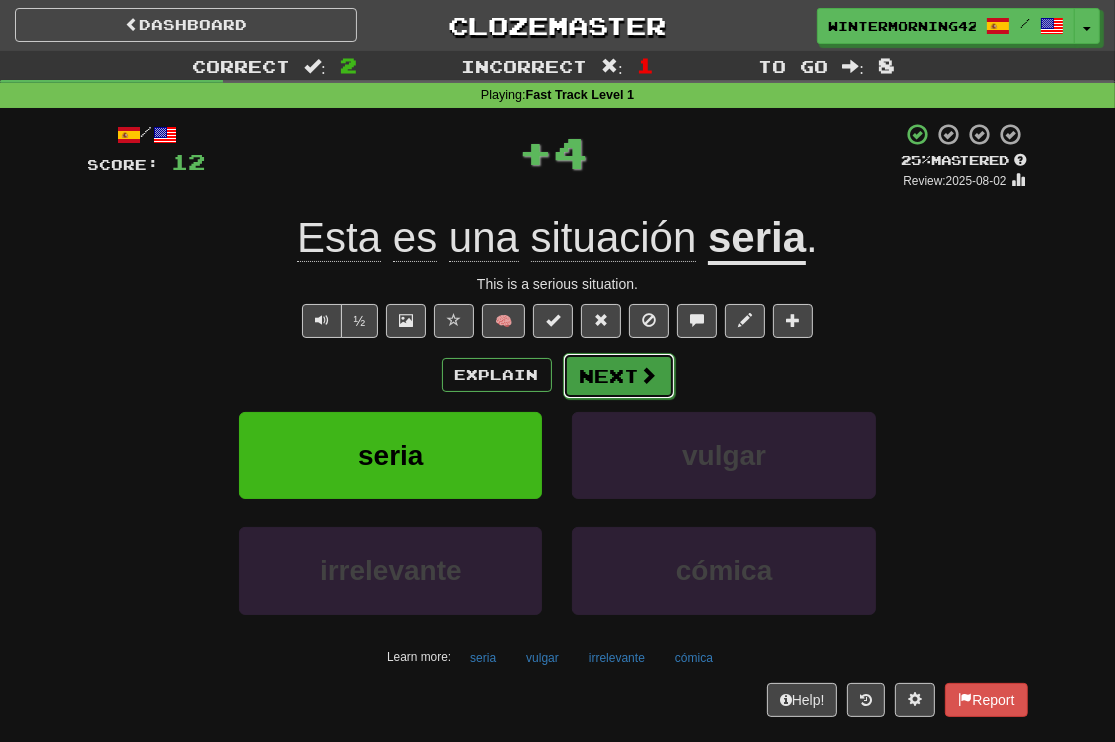 click on "Next" at bounding box center (619, 376) 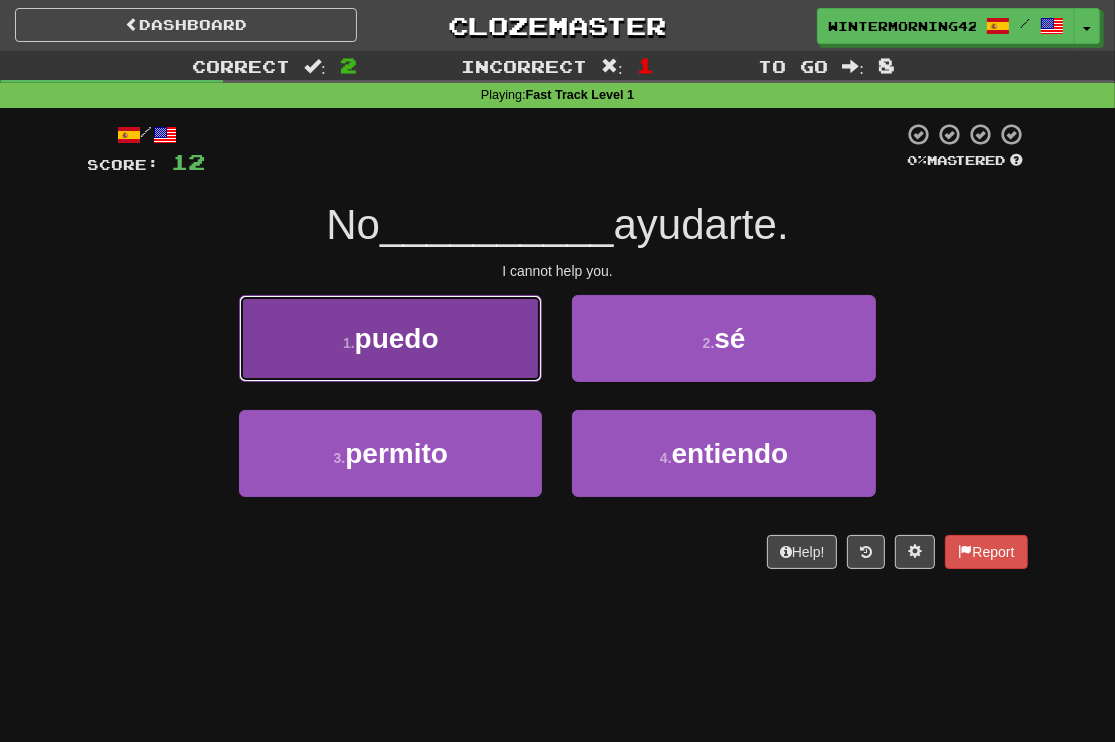 click on "1 .  puedo" at bounding box center [390, 338] 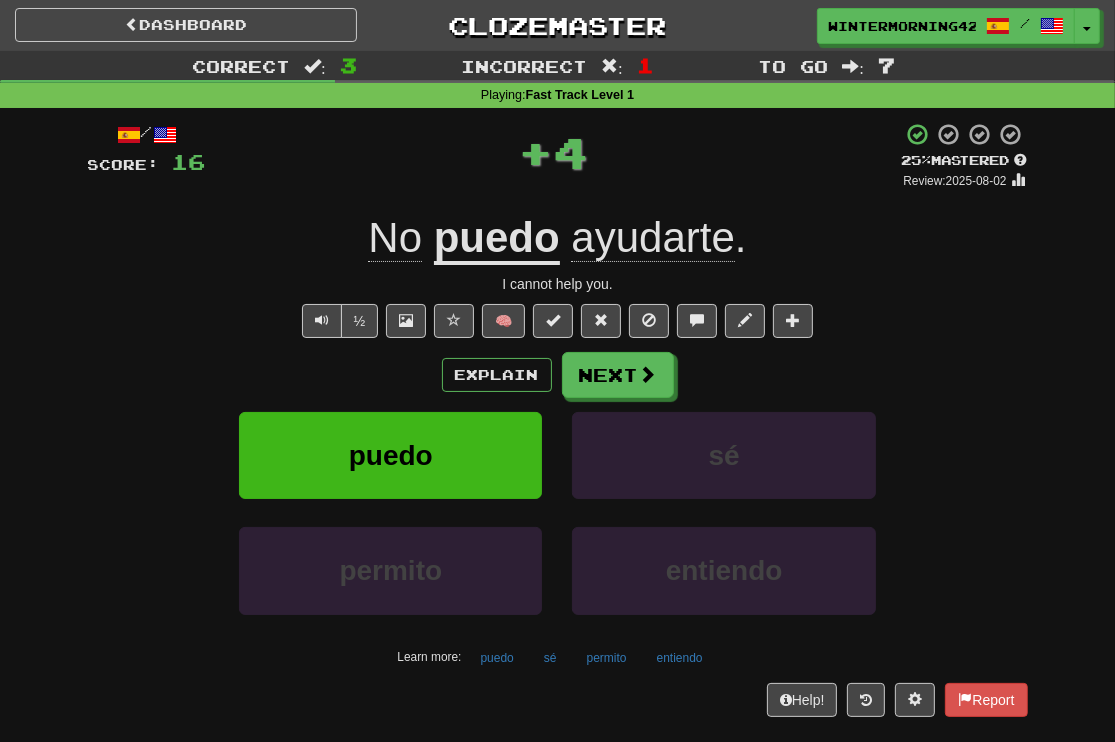 click on "generas / Score: 16 + 4 25 % Mastered Review: 2025-08-02 No puedo ayudarte . I cannot help you. ½ 🧠 Explain Next puedo sé permito entiendo Learn more: puedo sé permito entiendo Help! Report" at bounding box center [558, 419] 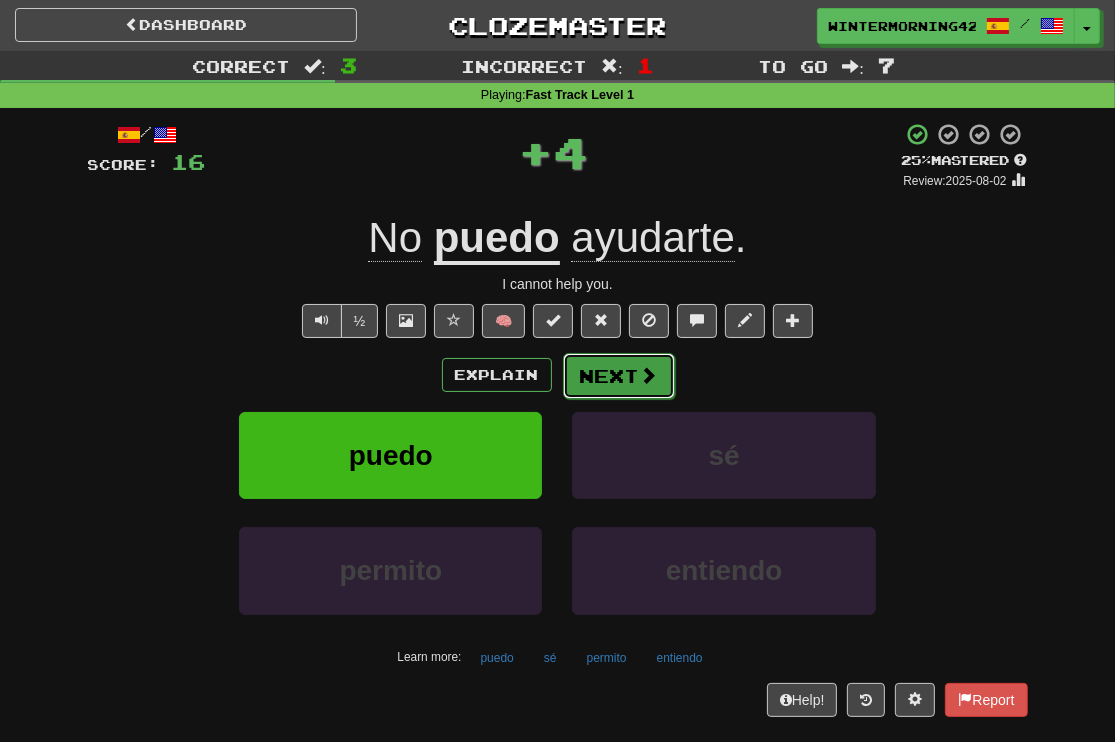 click on "Next" at bounding box center (619, 376) 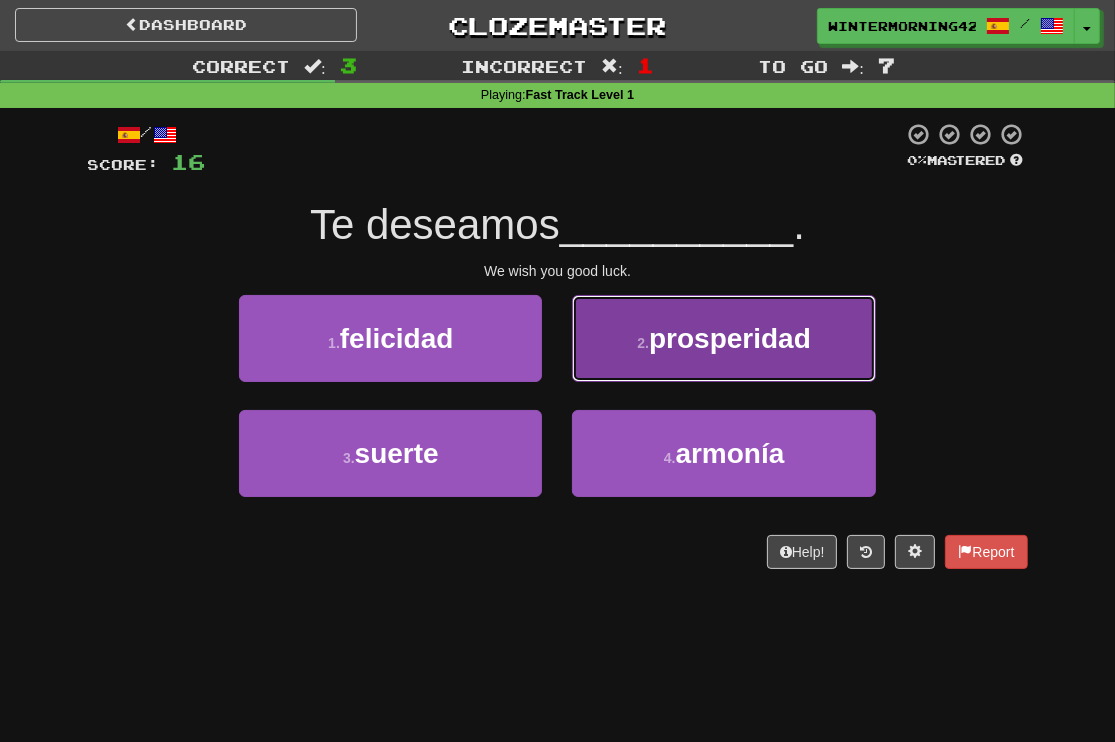click on "2 .  prosperidad" at bounding box center (723, 338) 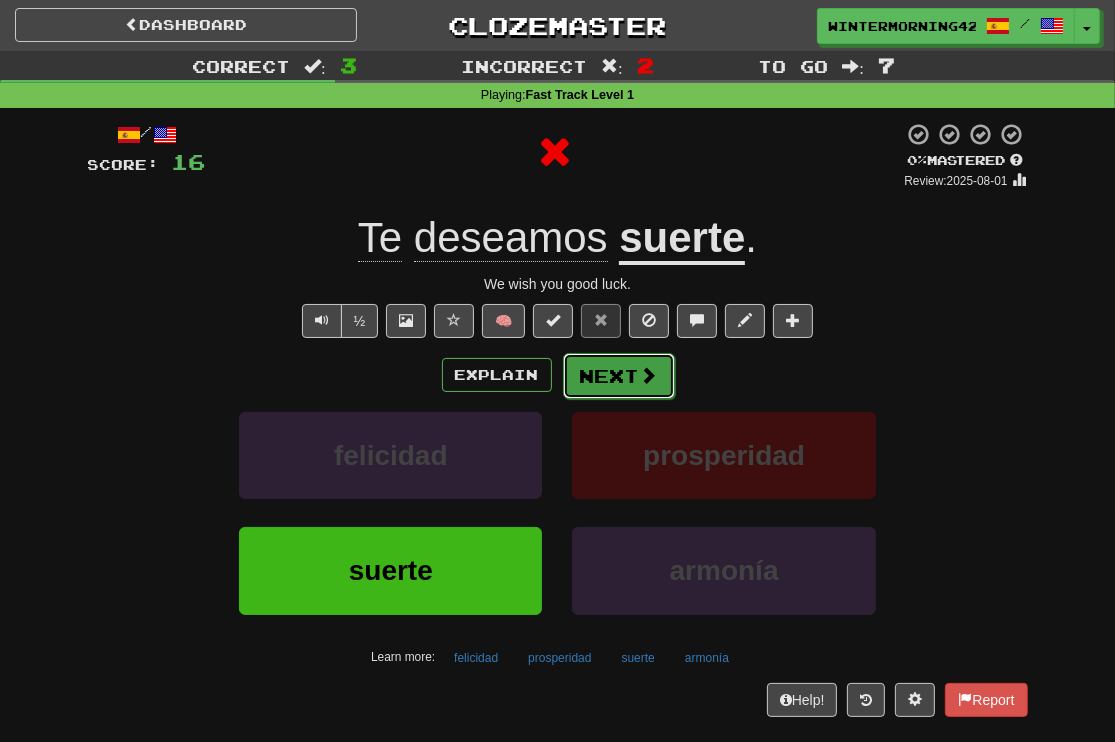 click on "Next" at bounding box center (619, 376) 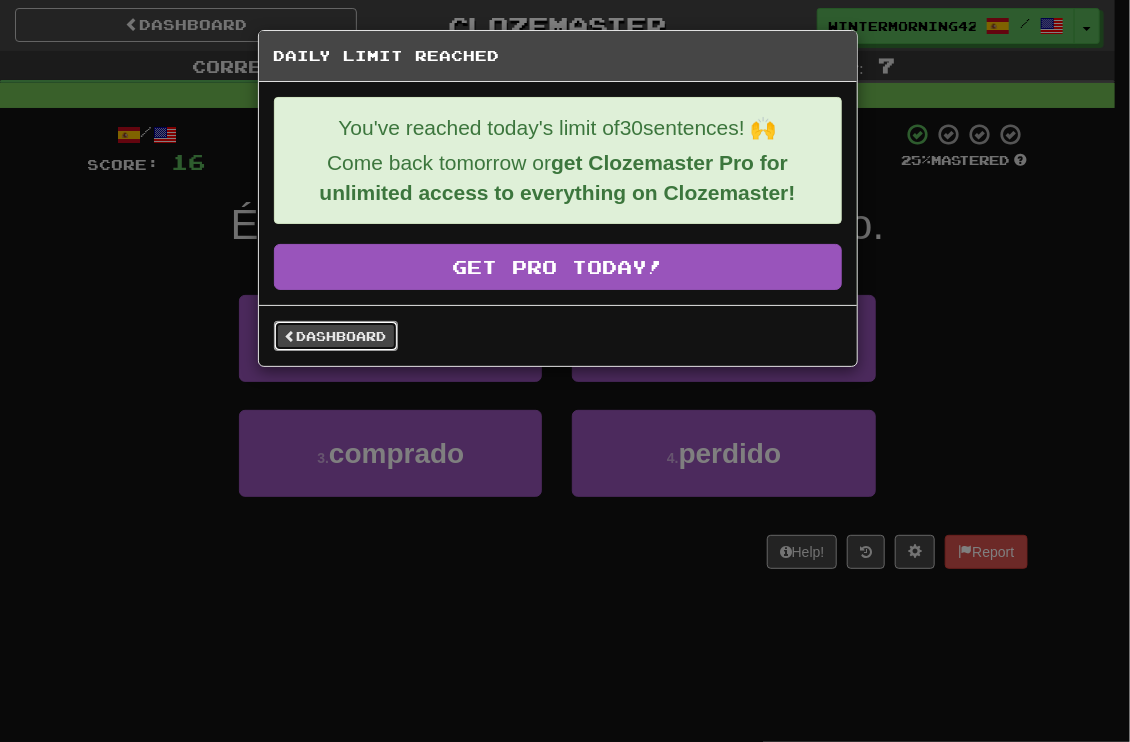 click on "Dashboard" at bounding box center (336, 336) 